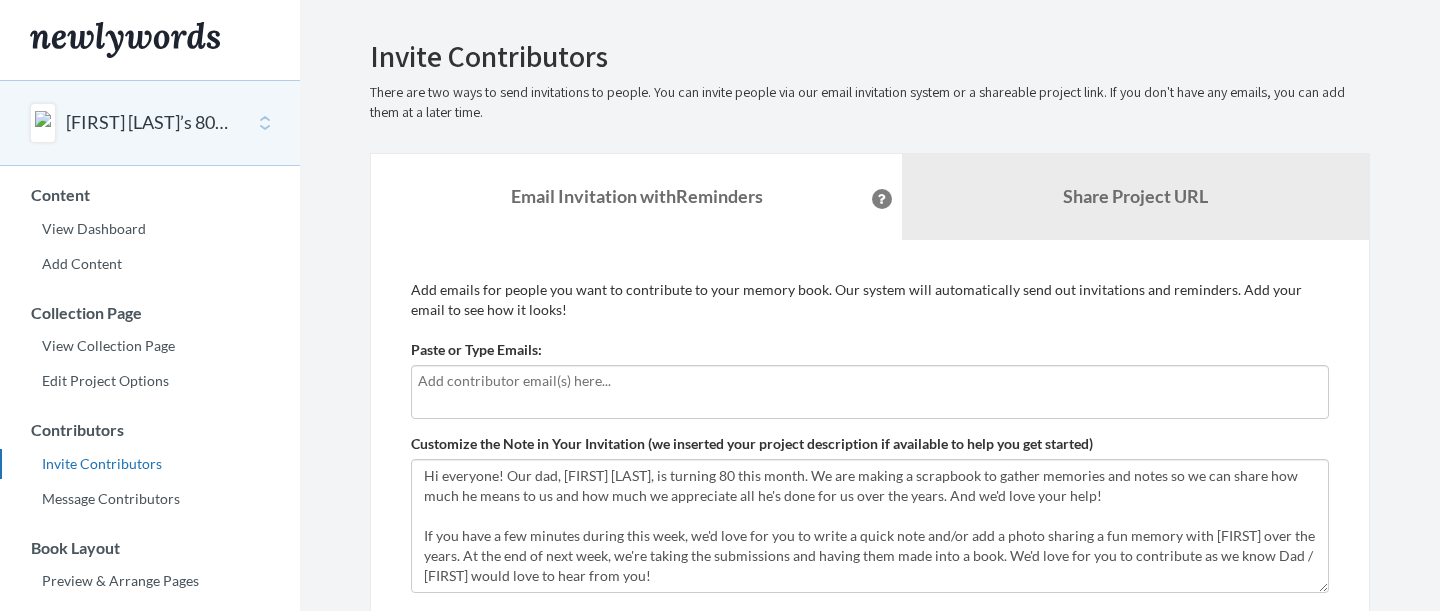 scroll, scrollTop: 0, scrollLeft: 0, axis: both 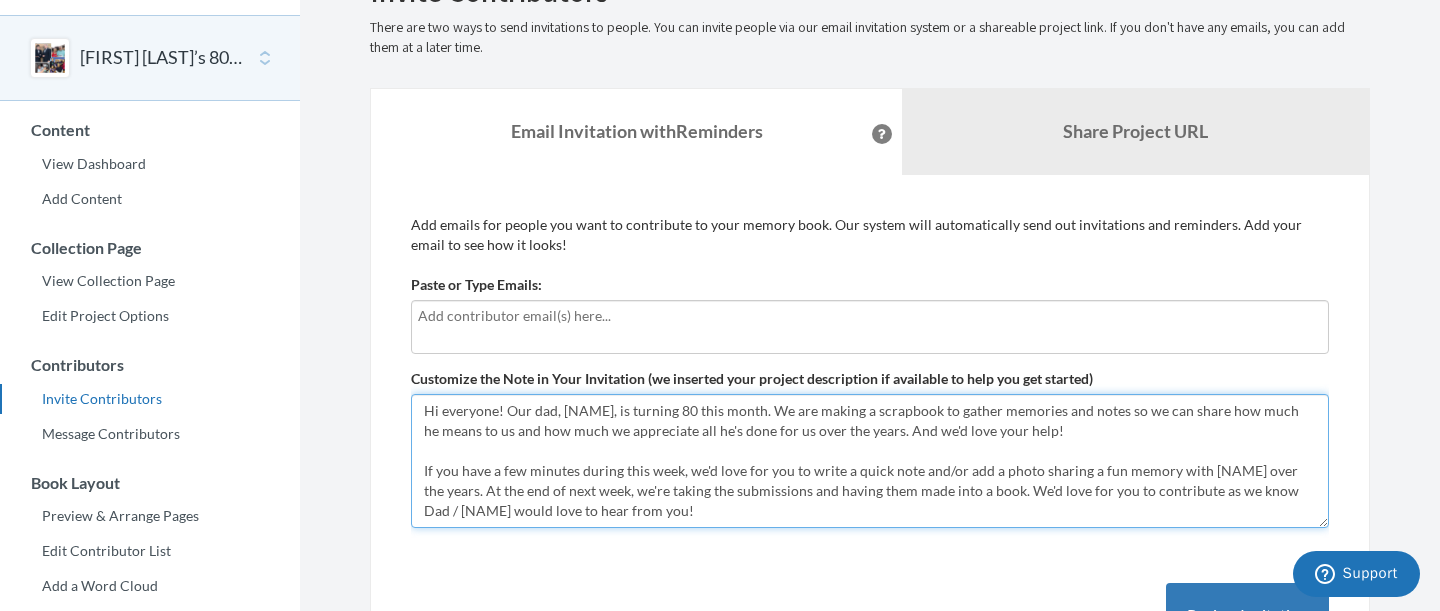 click on "Hi everyone! Our dad, [NAME], is turning 80 this month. We are making a scrapbook to gather memories and notes so we can share how much he means to us and how much we appreciate all he's done for us over the years. And we'd love your help!
If you have a few minutes during this week, we'd love for you to write a quick note and/or add a photo sharing a fun memory with [NAME] over the years. At the end of next week, we're taking the submissions and having them made into a book. We'd love for you to contribute as we know Dad / [NAME] would love to hear from you!
We'd love to keep this a SURPRISE so please don't mention it to him until AFTER his birthday!
Let us know if you need any help with adding your image or note - we're happy to assist. Thanks a bunch!" at bounding box center (870, 461) 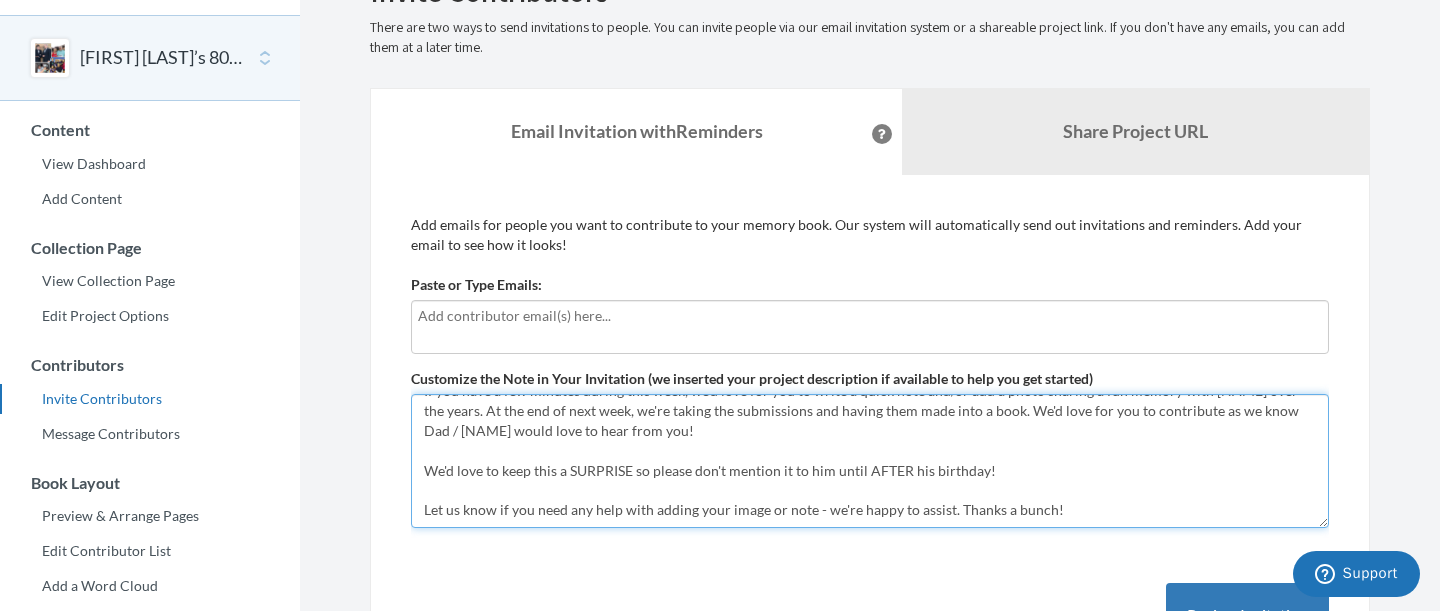 scroll, scrollTop: 80, scrollLeft: 0, axis: vertical 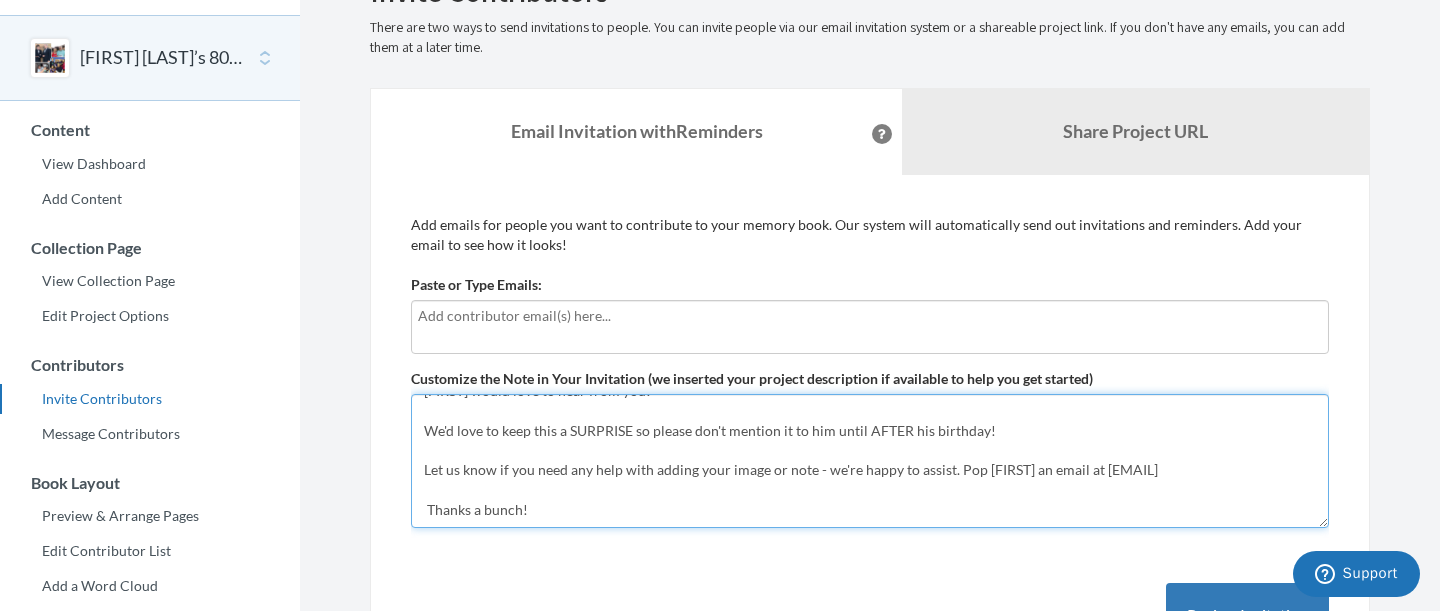 click on "Hi everyone! Our dad, [NAME], is turning 80 this month. We are making a scrapbook to gather memories and notes so we can share how much he means to us and how much we appreciate all he's done for us over the years. And we'd love your help!
If you have a few minutes during this week, we'd love for you to write a quick note and/or add a photo sharing a fun memory with [NAME] over the years. At the end of next week, we're taking the submissions and having them made into a book. We'd love for you to contribute as we know Dad / [NAME] would love to hear from you!
We'd love to keep this a SURPRISE so please don't mention it to him until AFTER his birthday!
Let us know if you need any help with adding your image or note - we're happy to assist. Thanks a bunch!" at bounding box center (870, 461) 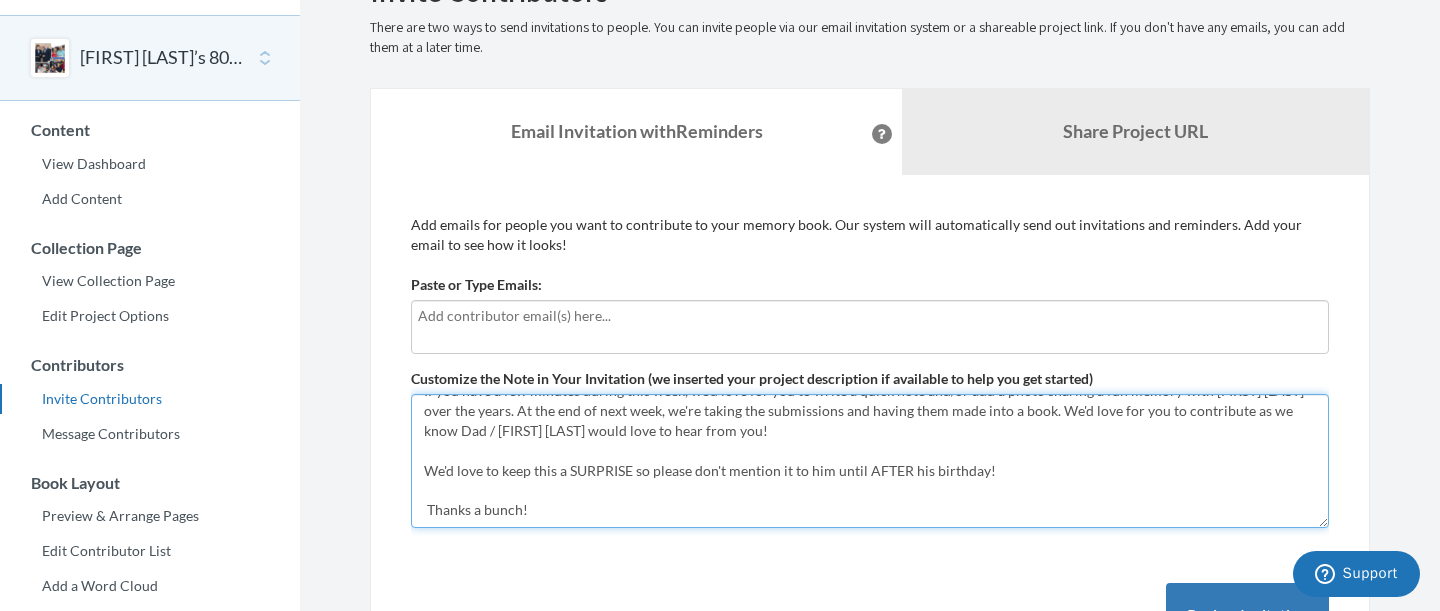 scroll, scrollTop: 80, scrollLeft: 0, axis: vertical 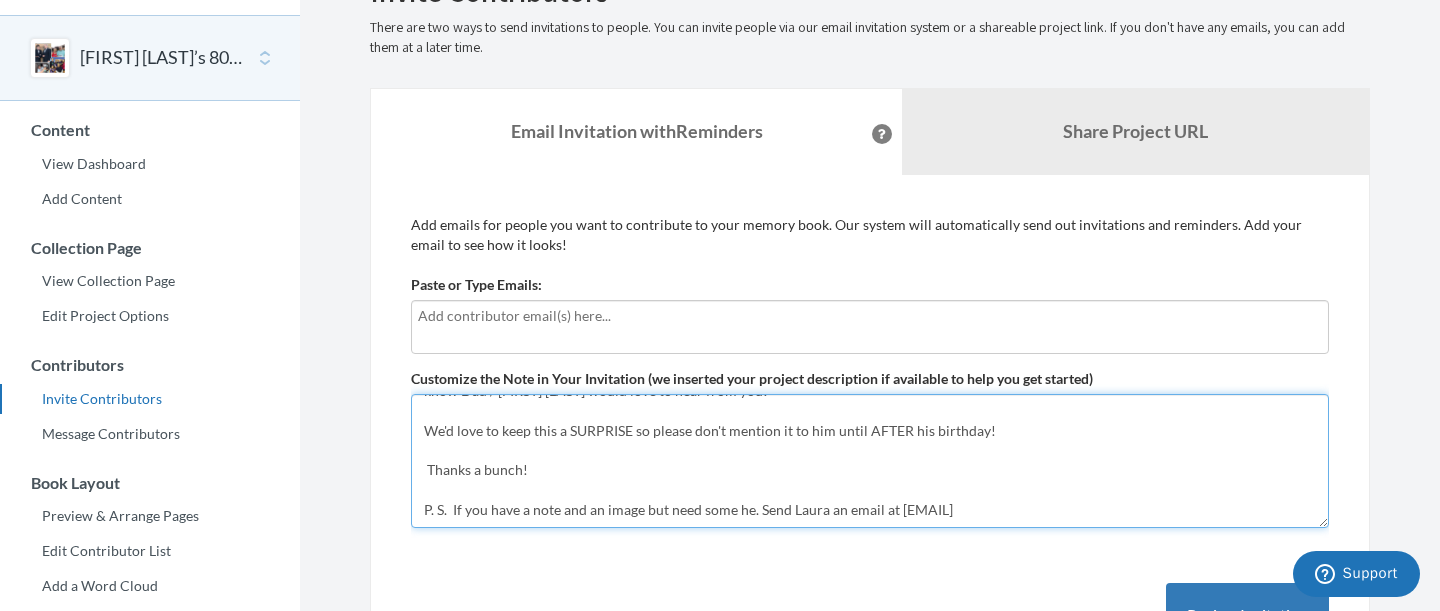 click on "Hi everyone! Our dad, [NAME], is turning 80 this month. We are making a scrapbook to gather memories and notes so we can share how much he means to us and how much we appreciate all he's done for us over the years. And we'd love your help!
If you have a few minutes during this week, we'd love for you to write a quick note and/or add a photo sharing a fun memory with [NAME] over the years. At the end of next week, we're taking the submissions and having them made into a book. We'd love for you to contribute as we know Dad / [NAME] would love to hear from you!
We'd love to keep this a SURPRISE so please don't mention it to him until AFTER his birthday!
Let us know if you need any help with adding your image or note - we're happy to assist. Thanks a bunch!" at bounding box center (870, 461) 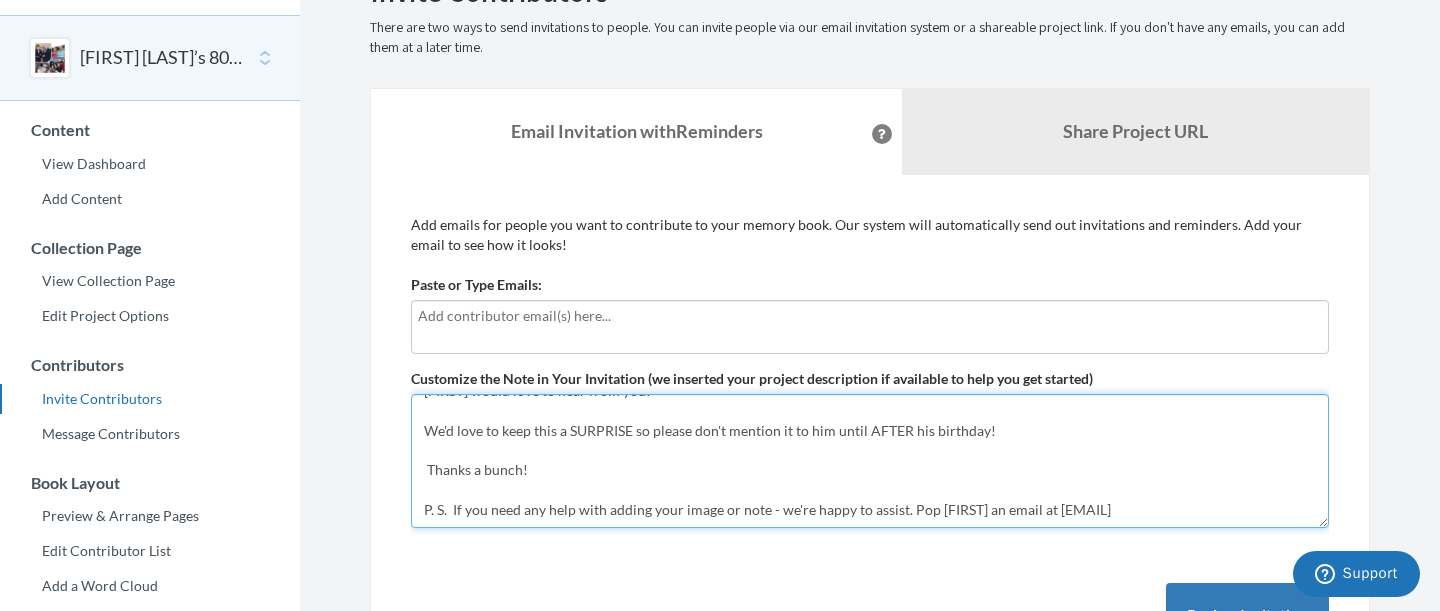 click on "Hi everyone! Our dad, [NAME], is turning 80 this month. We are making a scrapbook to gather memories and notes so we can share how much he means to us and how much we appreciate all he's done for us over the years. And we'd love your help!
If you have a few minutes during this week, we'd love for you to write a quick note and/or add a photo sharing a fun memory with [NAME] over the years. At the end of next week, we're taking the submissions and having them made into a book. We'd love for you to contribute as we know Dad / [NAME] would love to hear from you!
We'd love to keep this a SURPRISE so please don't mention it to him until AFTER his birthday!
Let us know if you need any help with adding your image or note - we're happy to assist. Thanks a bunch!" at bounding box center (870, 461) 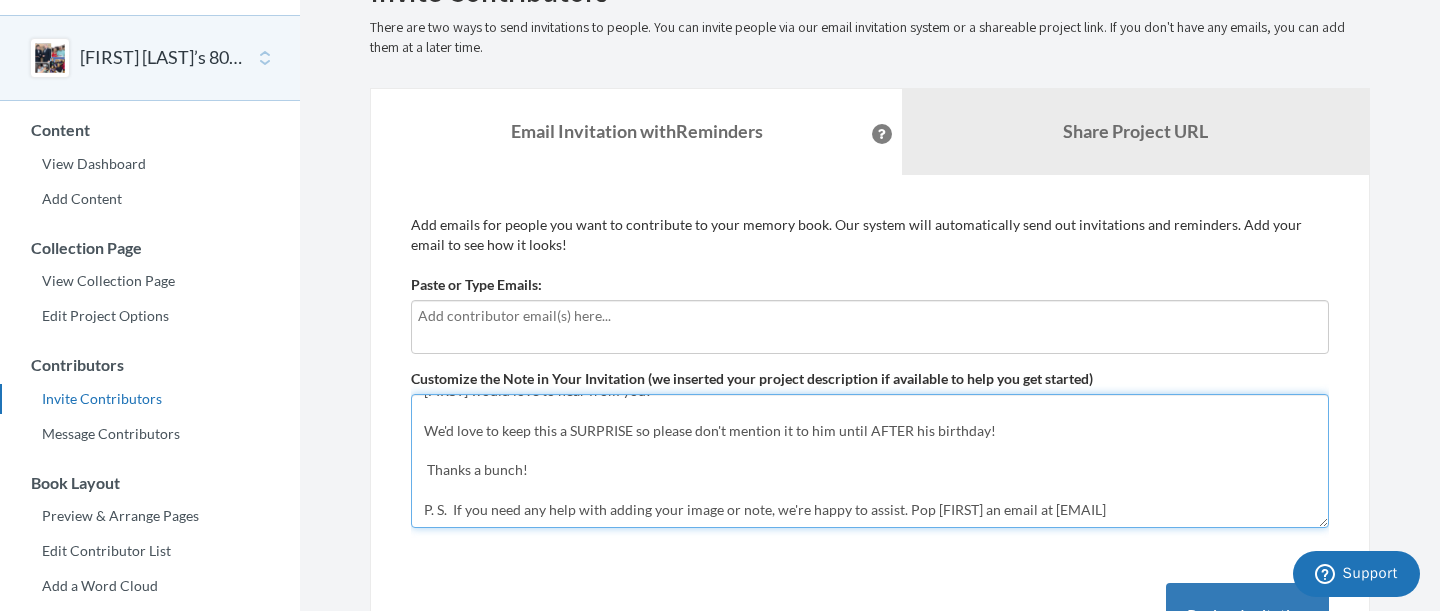 click on "Hi everyone! Our dad, [NAME], is turning 80 this month. We are making a scrapbook to gather memories and notes so we can share how much he means to us and how much we appreciate all he's done for us over the years. And we'd love your help!
If you have a few minutes during this week, we'd love for you to write a quick note and/or add a photo sharing a fun memory with [NAME] over the years. At the end of next week, we're taking the submissions and having them made into a book. We'd love for you to contribute as we know Dad / [NAME] would love to hear from you!
We'd love to keep this a SURPRISE so please don't mention it to him until AFTER his birthday!
Let us know if you need any help with adding your image or note - we're happy to assist. Thanks a bunch!" at bounding box center (870, 461) 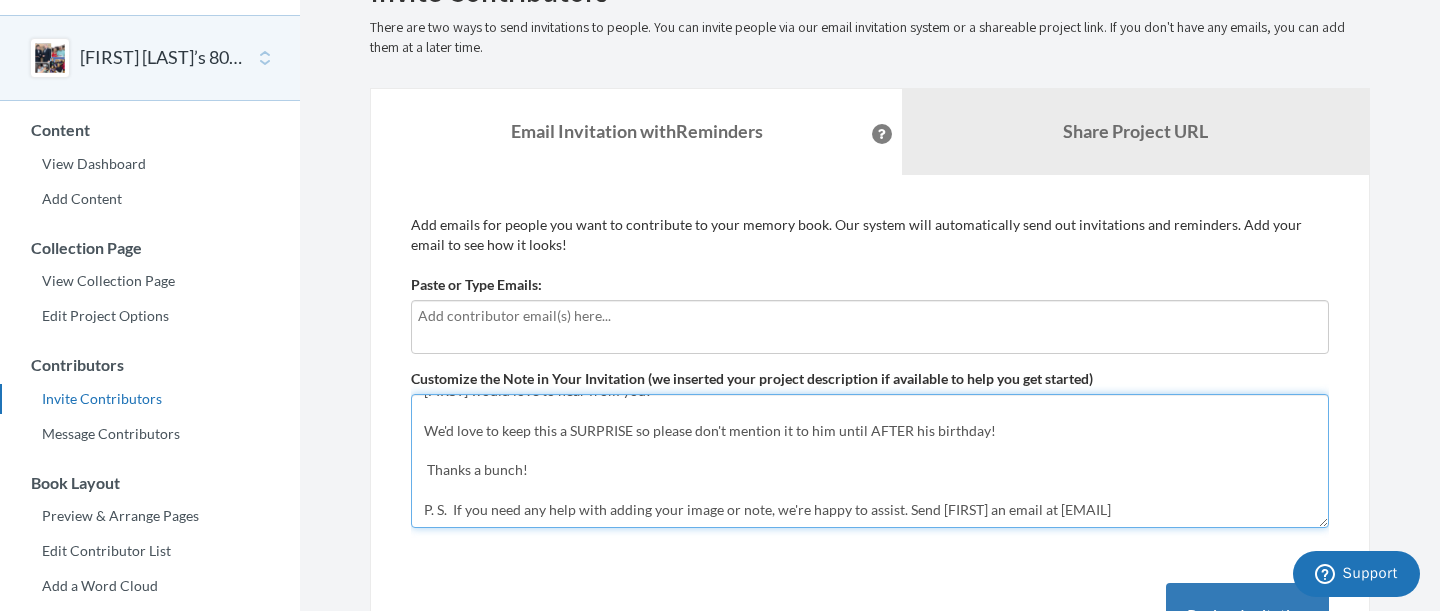 click on "Hi everyone! Our dad, [NAME], is turning 80 this month. We are making a scrapbook to gather memories and notes so we can share how much he means to us and how much we appreciate all he's done for us over the years. And we'd love your help!
If you have a few minutes during this week, we'd love for you to write a quick note and/or add a photo sharing a fun memory with [NAME] over the years. At the end of next week, we're taking the submissions and having them made into a book. We'd love for you to contribute as we know Dad / [NAME] would love to hear from you!
We'd love to keep this a SURPRISE so please don't mention it to him until AFTER his birthday!
Let us know if you need any help with adding your image or note - we're happy to assist. Thanks a bunch!" at bounding box center (870, 461) 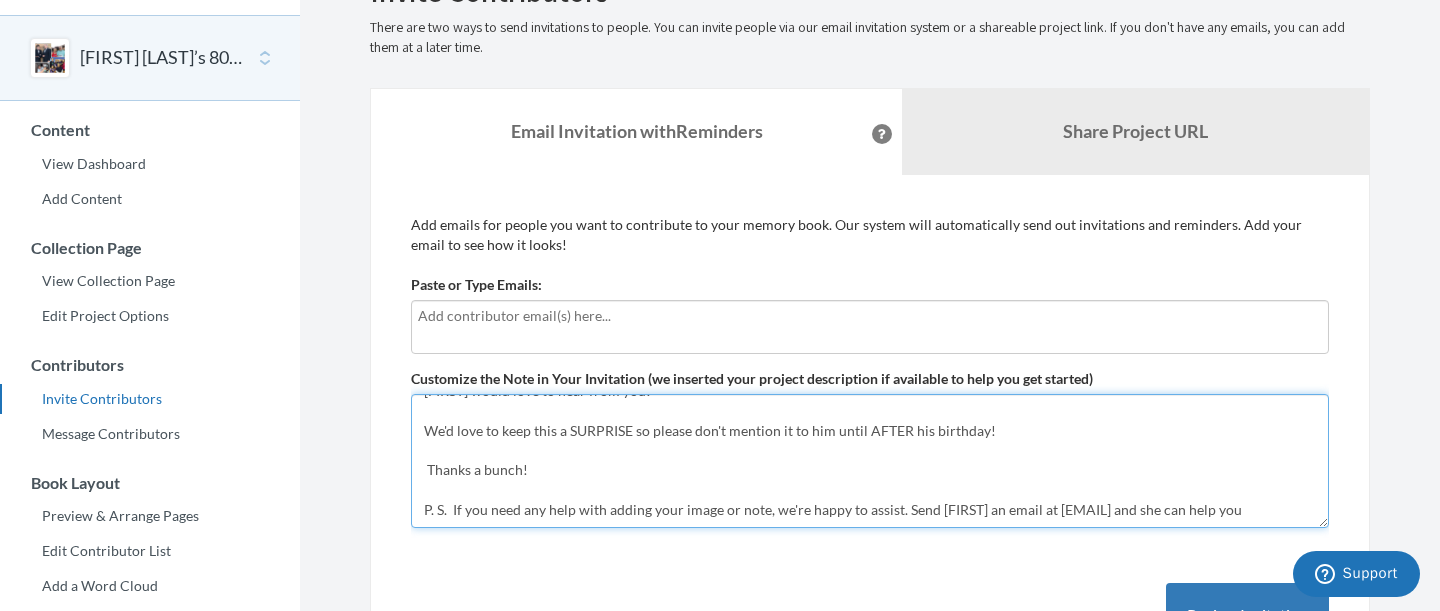 click on "Hi everyone! Our dad, [NAME], is turning 80 this month. We are making a scrapbook to gather memories and notes so we can share how much he means to us and how much we appreciate all he's done for us over the years. And we'd love your help!
If you have a few minutes during this week, we'd love for you to write a quick note and/or add a photo sharing a fun memory with [NAME] over the years. At the end of next week, we're taking the submissions and having them made into a book. We'd love for you to contribute as we know Dad / [NAME] would love to hear from you!
We'd love to keep this a SURPRISE so please don't mention it to him until AFTER his birthday!
Let us know if you need any help with adding your image or note - we're happy to assist. Thanks a bunch!" at bounding box center (870, 461) 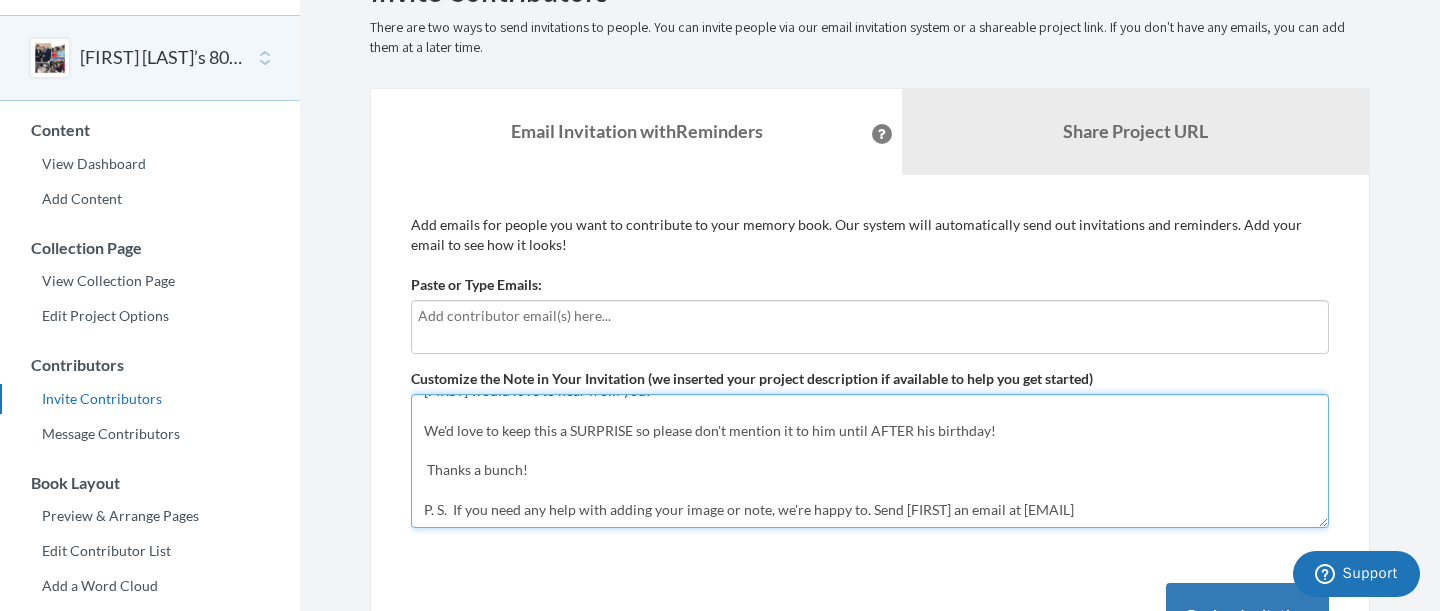 click on "Hi everyone! Our dad, [NAME], is turning 80 this month. We are making a scrapbook to gather memories and notes so we can share how much he means to us and how much we appreciate all he's done for us over the years. And we'd love your help!
If you have a few minutes during this week, we'd love for you to write a quick note and/or add a photo sharing a fun memory with [NAME] over the years. At the end of next week, we're taking the submissions and having them made into a book. We'd love for you to contribute as we know Dad / [NAME] would love to hear from you!
We'd love to keep this a SURPRISE so please don't mention it to him until AFTER his birthday!
Let us know if you need any help with adding your image or note - we're happy to assist. Thanks a bunch!" at bounding box center [870, 461] 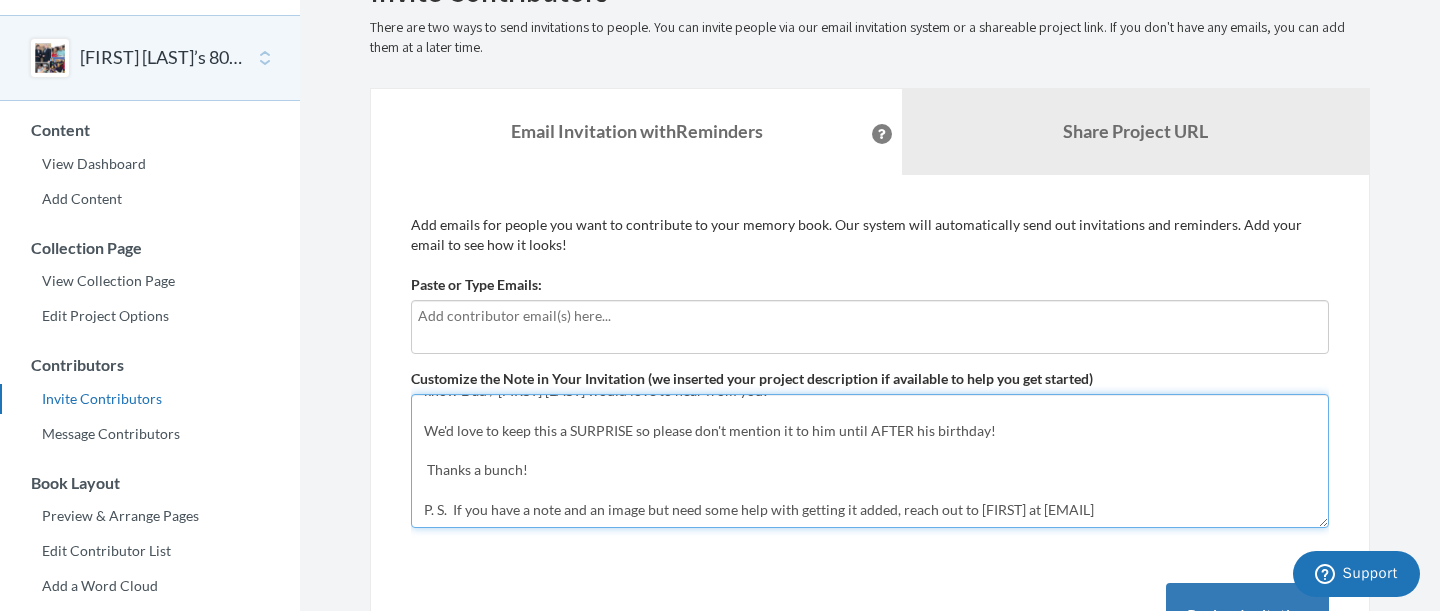 click on "Hi everyone! Our dad, [NAME], is turning 80 this month. We are making a scrapbook to gather memories and notes so we can share how much he means to us and how much we appreciate all he's done for us over the years. And we'd love your help!
If you have a few minutes during this week, we'd love for you to write a quick note and/or add a photo sharing a fun memory with [NAME] over the years. At the end of next week, we're taking the submissions and having them made into a book. We'd love for you to contribute as we know Dad / [NAME] would love to hear from you!
We'd love to keep this a SURPRISE so please don't mention it to him until AFTER his birthday!
Let us know if you need any help with adding your image or note - we're happy to assist. Thanks a bunch!" at bounding box center (870, 461) 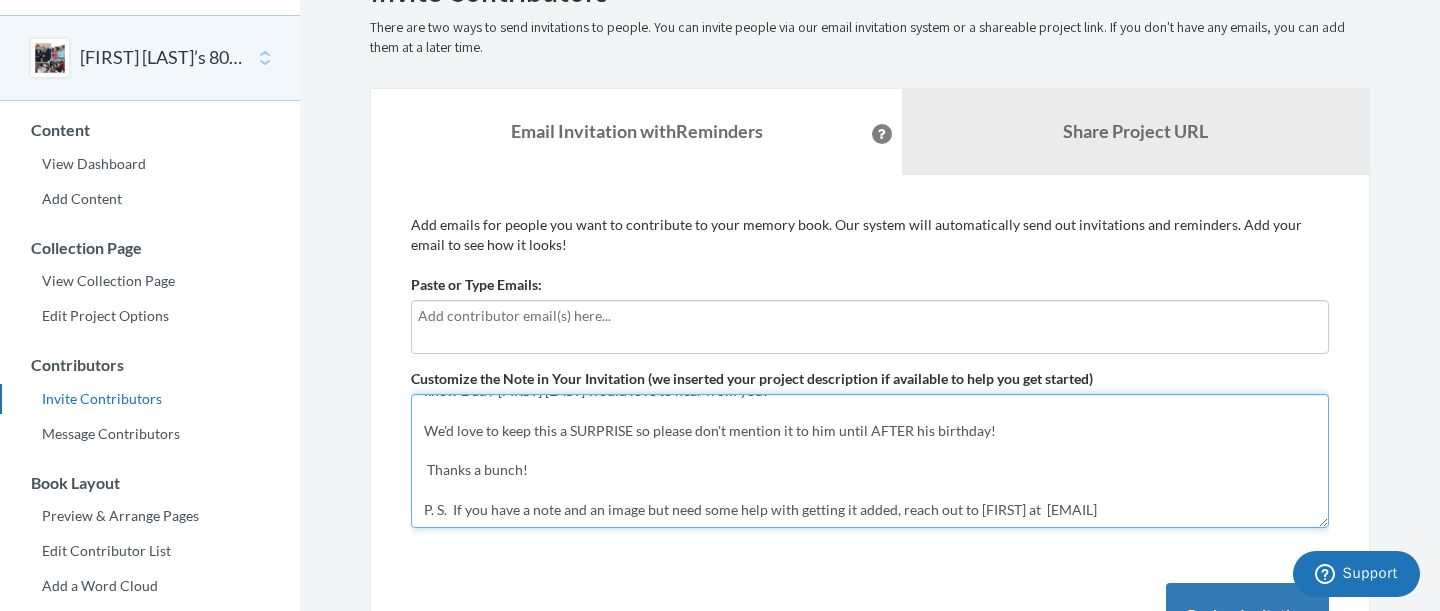 click on "Hi everyone! Our dad, [NAME], is turning 80 this month. We are making a scrapbook to gather memories and notes so we can share how much he means to us and how much we appreciate all he's done for us over the years. And we'd love your help!
If you have a few minutes during this week, we'd love for you to write a quick note and/or add a photo sharing a fun memory with [NAME] over the years. At the end of next week, we're taking the submissions and having them made into a book. We'd love for you to contribute as we know Dad / [NAME] would love to hear from you!
We'd love to keep this a SURPRISE so please don't mention it to him until AFTER his birthday!
Let us know if you need any help with adding your image or note - we're happy to assist. Thanks a bunch!" at bounding box center [870, 461] 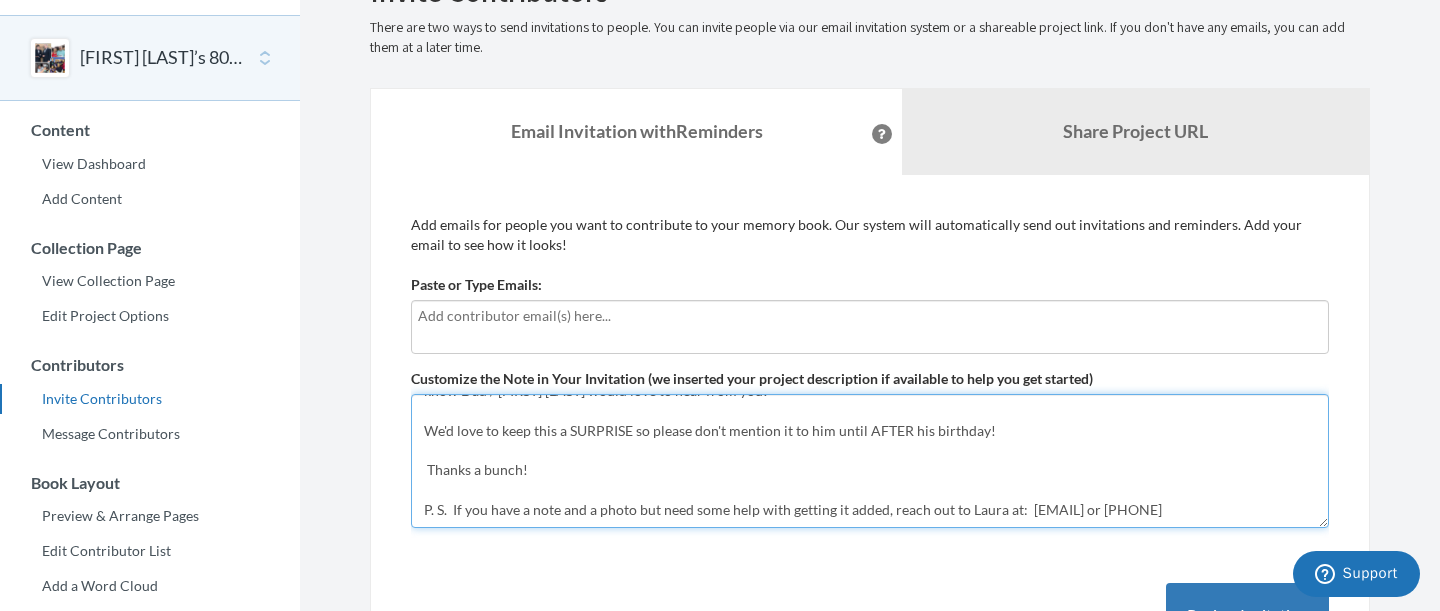 scroll, scrollTop: 120, scrollLeft: 0, axis: vertical 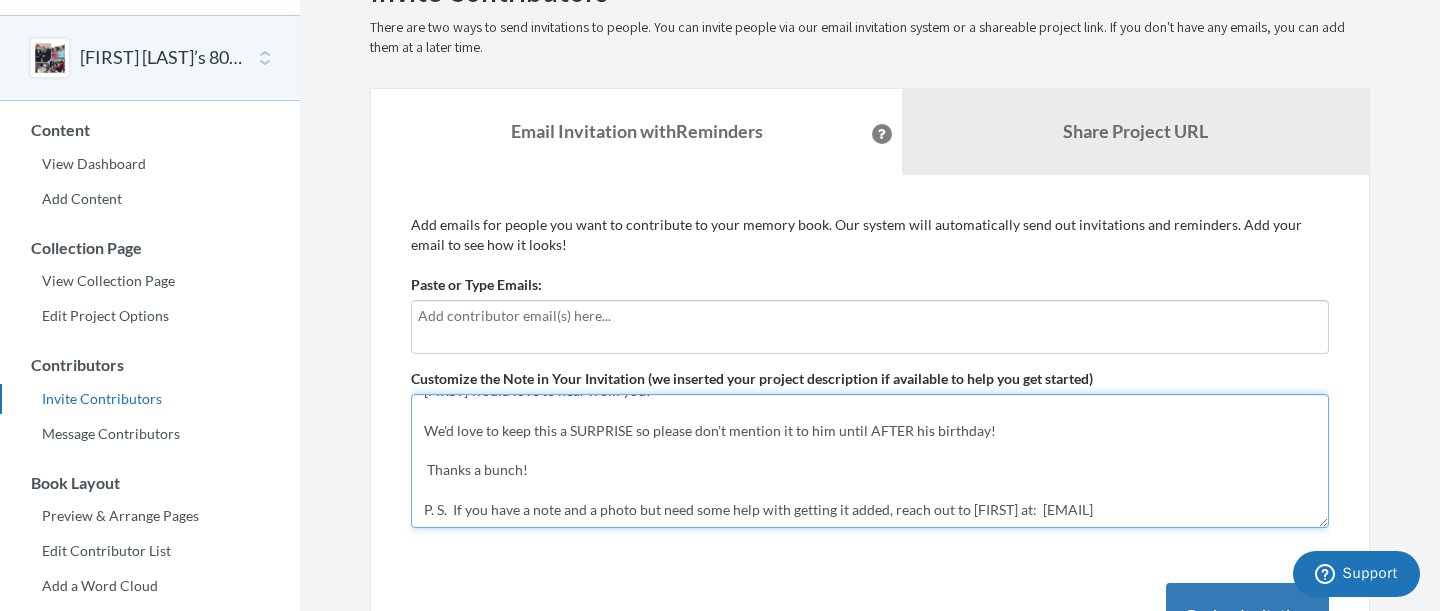 click on "Hi everyone! Our dad, [NAME], is turning 80 this month. We are making a scrapbook to gather memories and notes so we can share how much he means to us and how much we appreciate all he's done for us over the years. And we'd love your help!
If you have a few minutes during this week, we'd love for you to write a quick note and/or add a photo sharing a fun memory with [NAME] over the years. At the end of next week, we're taking the submissions and having them made into a book. We'd love for you to contribute as we know Dad / [NAME] would love to hear from you!
We'd love to keep this a SURPRISE so please don't mention it to him until AFTER his birthday!
Let us know if you need any help with adding your image or note - we're happy to assist. Thanks a bunch!" at bounding box center (870, 461) 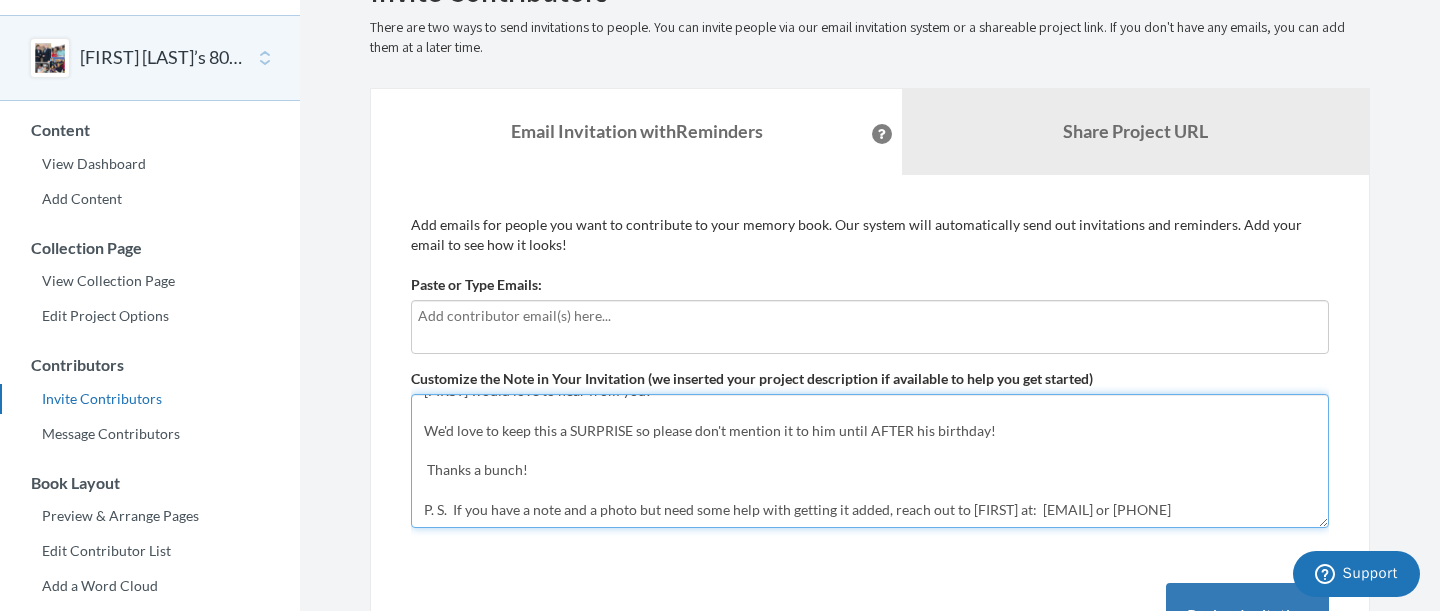 click on "Hi everyone! Our dad, [NAME], is turning 80 this month. We are making a scrapbook to gather memories and notes so we can share how much he means to us and how much we appreciate all he's done for us over the years. And we'd love your help!
If you have a few minutes during this week, we'd love for you to write a quick note and/or add a photo sharing a fun memory with [NAME] over the years. At the end of next week, we're taking the submissions and having them made into a book. We'd love for you to contribute as we know Dad / [NAME] would love to hear from you!
We'd love to keep this a SURPRISE so please don't mention it to him until AFTER his birthday!
Let us know if you need any help with adding your image or note - we're happy to assist. Thanks a bunch!" at bounding box center (870, 461) 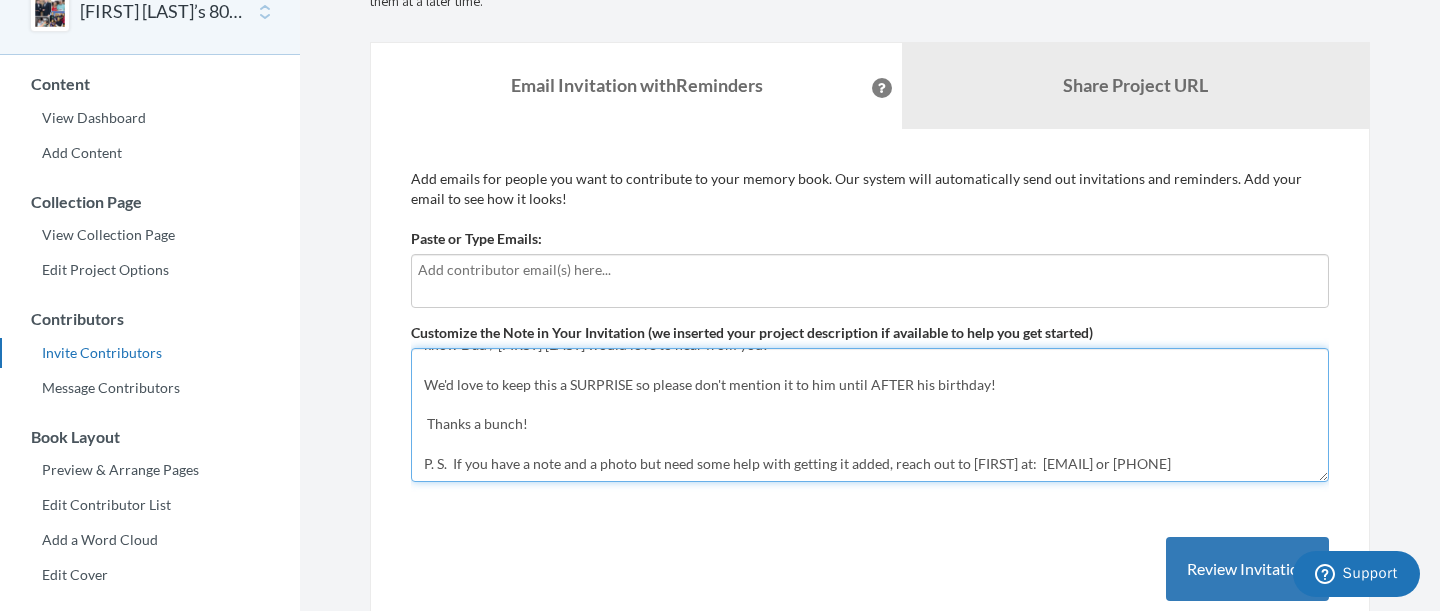 scroll, scrollTop: 120, scrollLeft: 0, axis: vertical 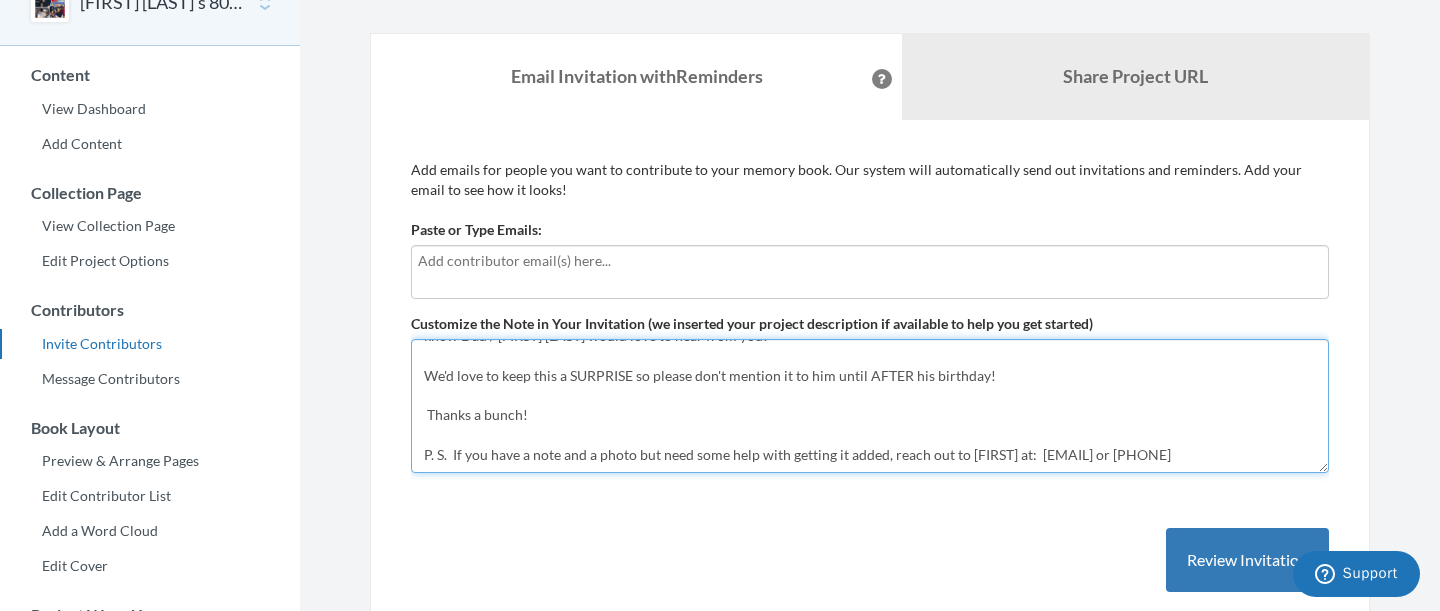 click on "Hi everyone! Our dad, [NAME], is turning 80 this month. We are making a scrapbook to gather memories and notes so we can share how much he means to us and how much we appreciate all he's done for us over the years. And we'd love your help!
If you have a few minutes during this week, we'd love for you to write a quick note and/or add a photo sharing a fun memory with [NAME] over the years. At the end of next week, we're taking the submissions and having them made into a book. We'd love for you to contribute as we know Dad / [NAME] would love to hear from you!
We'd love to keep this a SURPRISE so please don't mention it to him until AFTER his birthday!
Let us know if you need any help with adding your image or note - we're happy to assist. Thanks a bunch!" at bounding box center (870, 406) 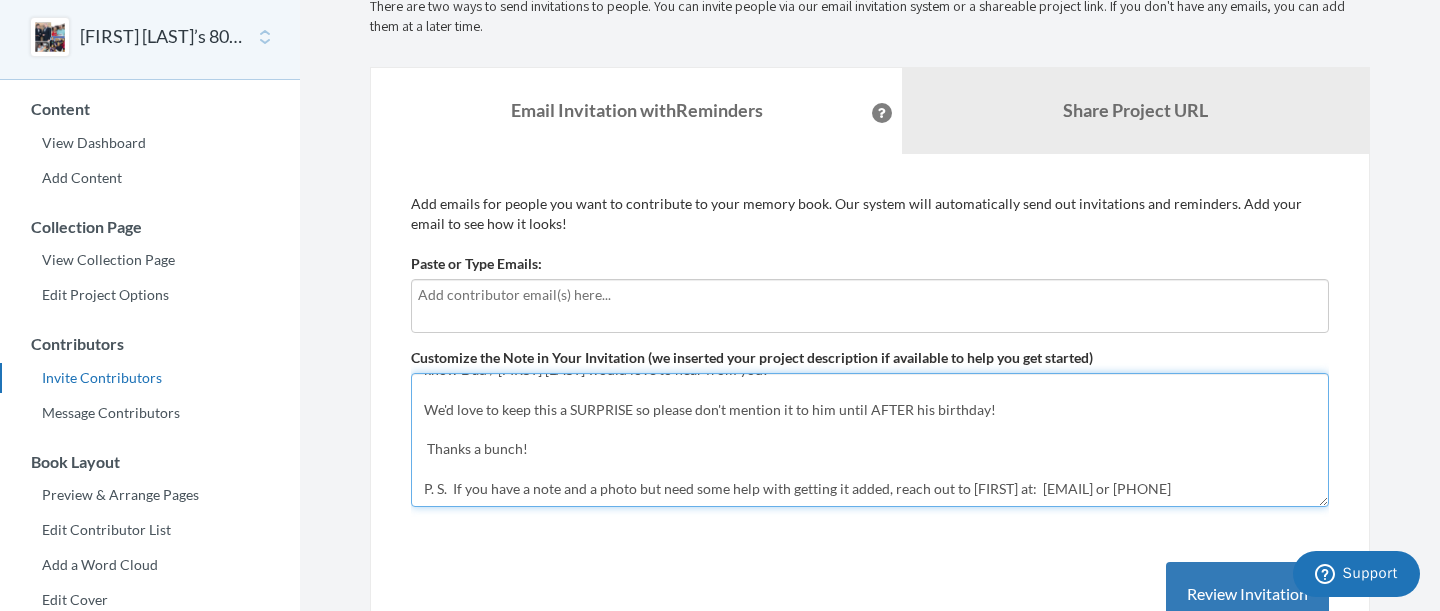 scroll, scrollTop: 81, scrollLeft: 0, axis: vertical 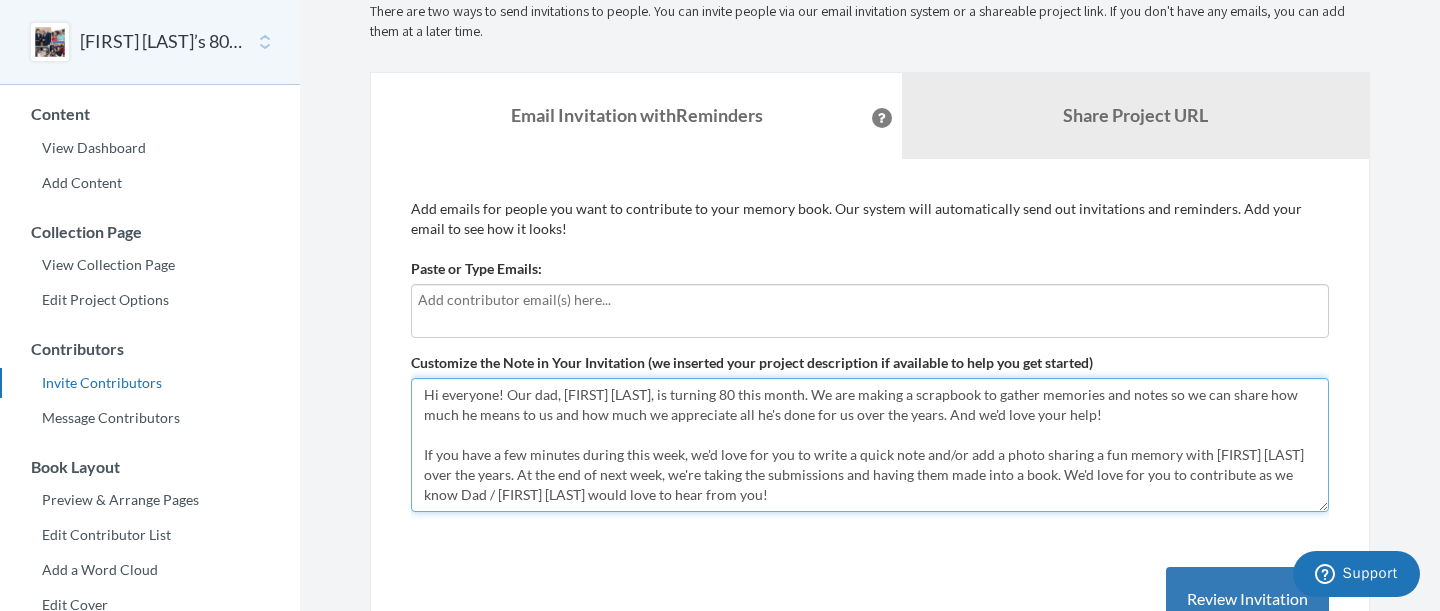 click on "Hi everyone! Our dad, [NAME], is turning 80 this month. We are making a scrapbook to gather memories and notes so we can share how much he means to us and how much we appreciate all he's done for us over the years. And we'd love your help!
If you have a few minutes during this week, we'd love for you to write a quick note and/or add a photo sharing a fun memory with [NAME] over the years. At the end of next week, we're taking the submissions and having them made into a book. We'd love for you to contribute as we know Dad / [NAME] would love to hear from you!
We'd love to keep this a SURPRISE so please don't mention it to him until AFTER his birthday!
Let us know if you need any help with adding your image or note - we're happy to assist. Thanks a bunch!" at bounding box center (870, 445) 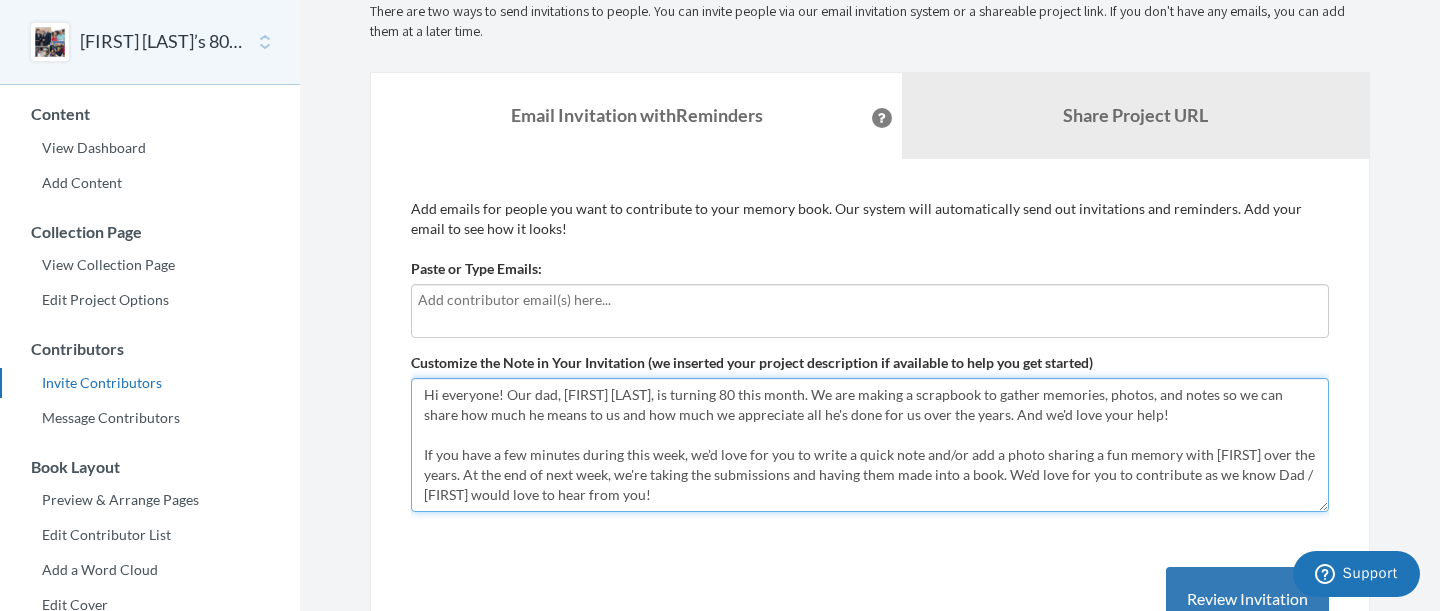 click on "Hi everyone! Our dad, [NAME], is turning 80 this month. We are making a scrapbook to gather memories and notes so we can share how much he means to us and how much we appreciate all he's done for us over the years. And we'd love your help!
If you have a few minutes during this week, we'd love for you to write a quick note and/or add a photo sharing a fun memory with [NAME] over the years. At the end of next week, we're taking the submissions and having them made into a book. We'd love for you to contribute as we know Dad / [NAME] would love to hear from you!
We'd love to keep this a SURPRISE so please don't mention it to him until AFTER his birthday!
Let us know if you need any help with adding your image or note - we're happy to assist. Thanks a bunch!" at bounding box center [870, 445] 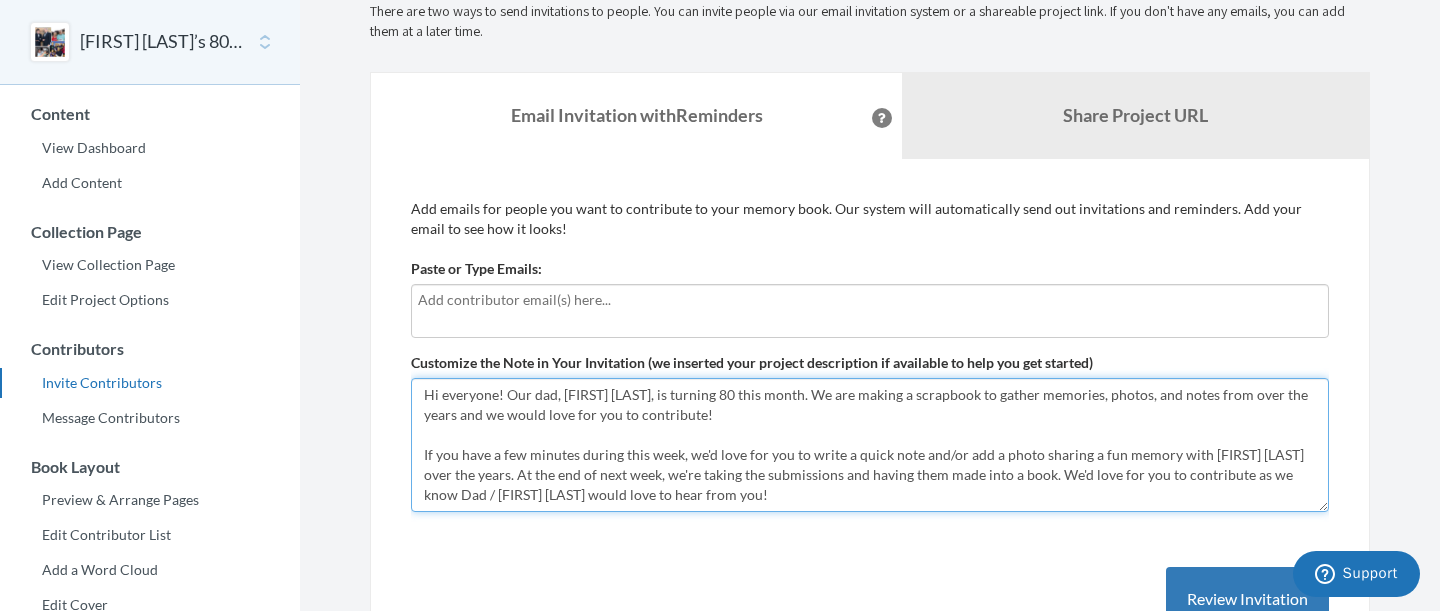 click on "Hi everyone! Our dad, [NAME], is turning 80 this month. We are making a scrapbook to gather memories and notes so we can share how much he means to us and how much we appreciate all he's done for us over the years. And we'd love your help!
If you have a few minutes during this week, we'd love for you to write a quick note and/or add a photo sharing a fun memory with [NAME] over the years. At the end of next week, we're taking the submissions and having them made into a book. We'd love for you to contribute as we know Dad / [NAME] would love to hear from you!
We'd love to keep this a SURPRISE so please don't mention it to him until AFTER his birthday!
Let us know if you need any help with adding your image or note - we're happy to assist. Thanks a bunch!" at bounding box center [870, 445] 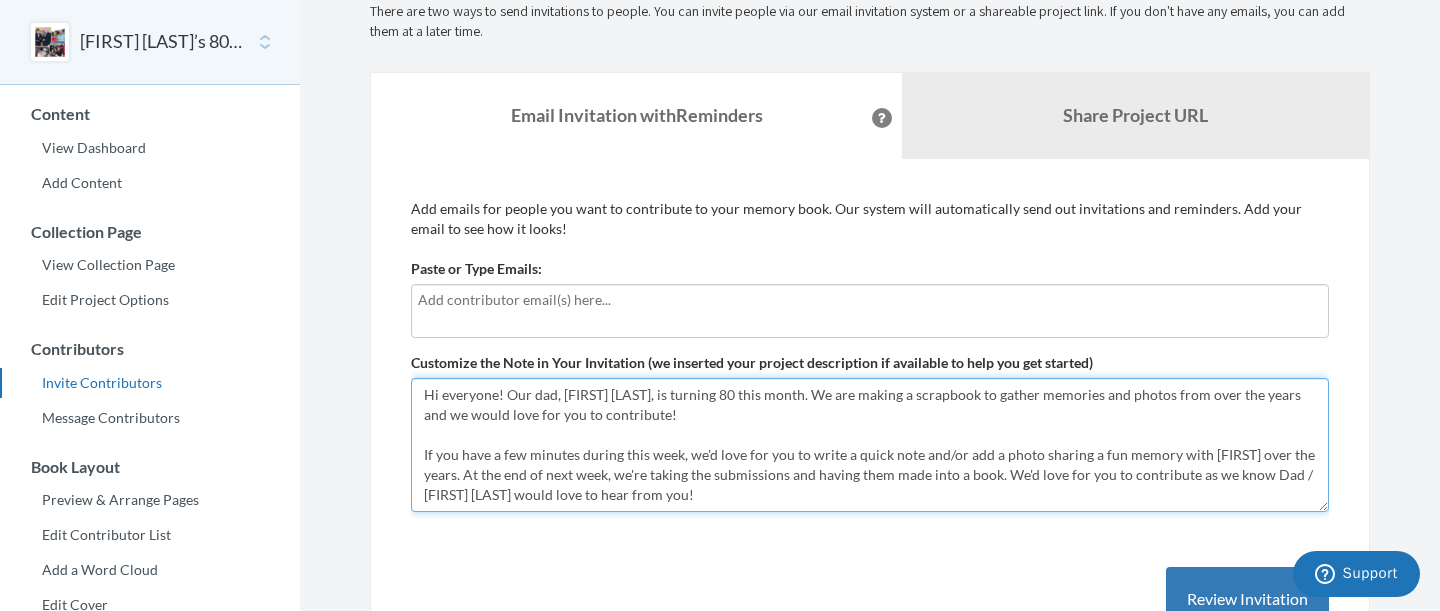 click on "Hi everyone! Our dad, [NAME], is turning 80 this month. We are making a scrapbook to gather memories and notes so we can share how much he means to us and how much we appreciate all he's done for us over the years. And we'd love your help!
If you have a few minutes during this week, we'd love for you to write a quick note and/or add a photo sharing a fun memory with [NAME] over the years. At the end of next week, we're taking the submissions and having them made into a book. We'd love for you to contribute as we know Dad / [NAME] would love to hear from you!
We'd love to keep this a SURPRISE so please don't mention it to him until AFTER his birthday!
Let us know if you need any help with adding your image or note - we're happy to assist. Thanks a bunch!" at bounding box center (870, 445) 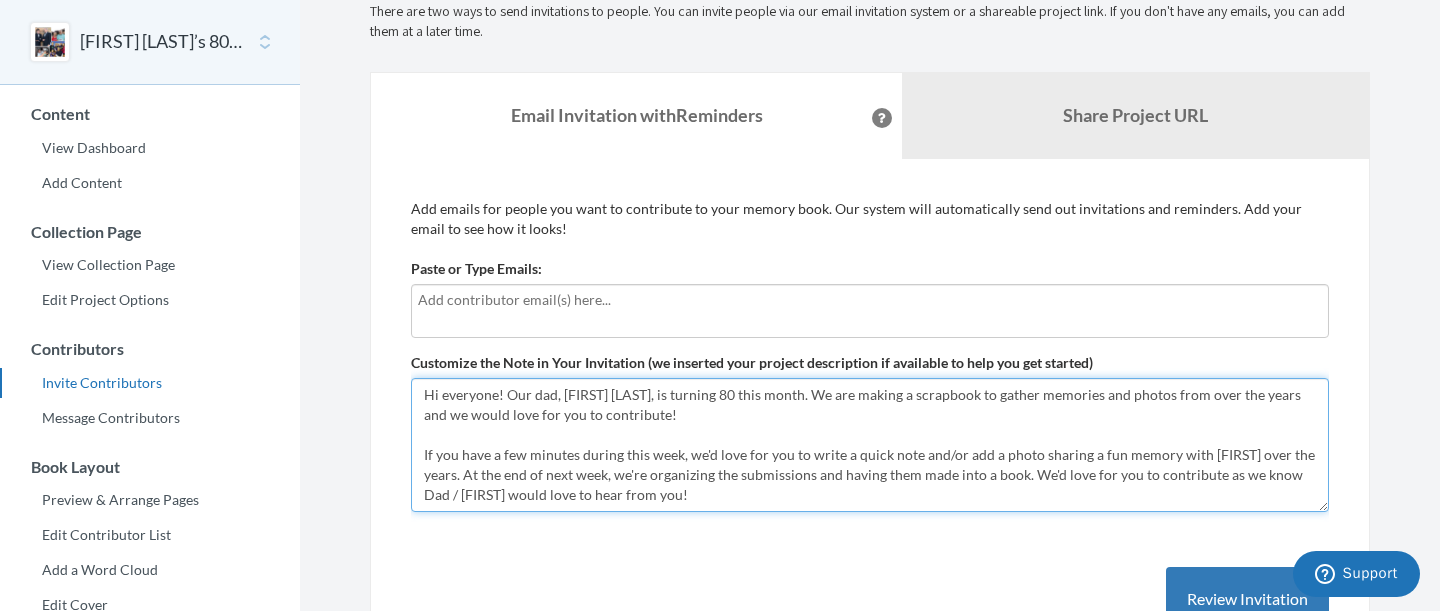 click on "Hi everyone! Our dad, [NAME], is turning 80 this month. We are making a scrapbook to gather memories and notes so we can share how much he means to us and how much we appreciate all he's done for us over the years. And we'd love your help!
If you have a few minutes during this week, we'd love for you to write a quick note and/or add a photo sharing a fun memory with [NAME] over the years. At the end of next week, we're taking the submissions and having them made into a book. We'd love for you to contribute as we know Dad / [NAME] would love to hear from you!
We'd love to keep this a SURPRISE so please don't mention it to him until AFTER his birthday!
Let us know if you need any help with adding your image or note - we're happy to assist. Thanks a bunch!" at bounding box center [870, 445] 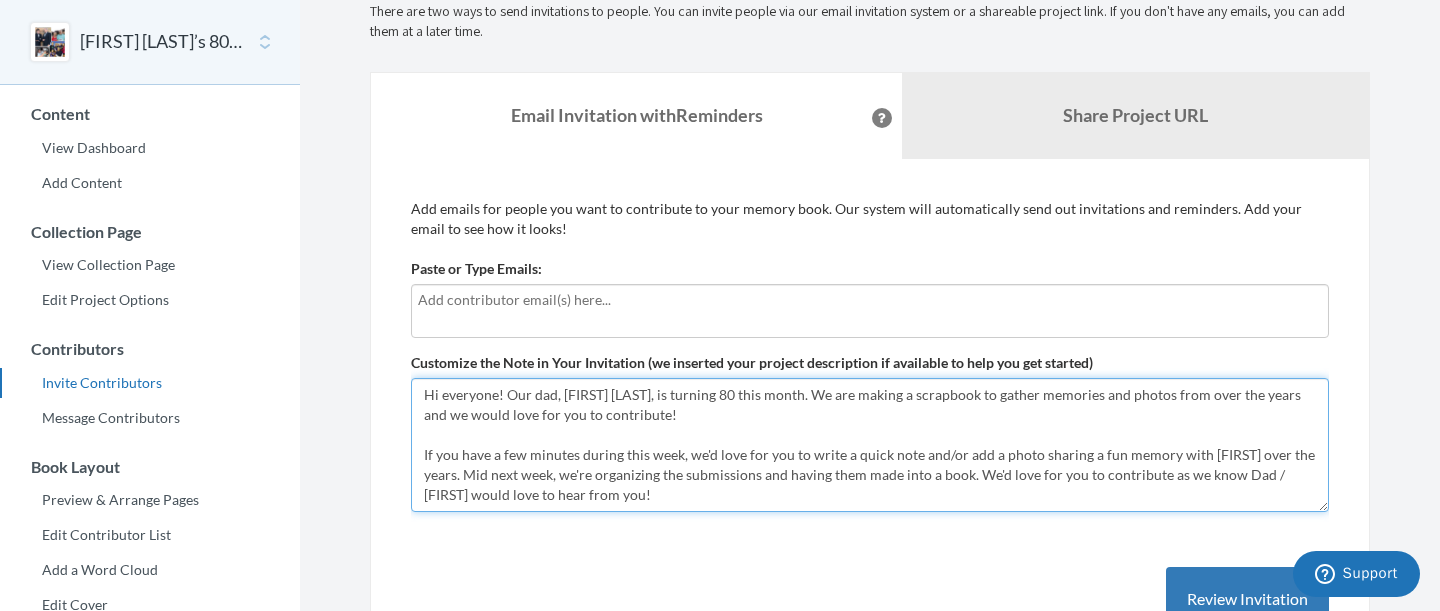 click on "Hi everyone! Our dad, [NAME], is turning 80 this month. We are making a scrapbook to gather memories and notes so we can share how much he means to us and how much we appreciate all he's done for us over the years. And we'd love your help!
If you have a few minutes during this week, we'd love for you to write a quick note and/or add a photo sharing a fun memory with [NAME] over the years. At the end of next week, we're taking the submissions and having them made into a book. We'd love for you to contribute as we know Dad / [NAME] would love to hear from you!
We'd love to keep this a SURPRISE so please don't mention it to him until AFTER his birthday!
Let us know if you need any help with adding your image or note - we're happy to assist. Thanks a bunch!" at bounding box center (870, 445) 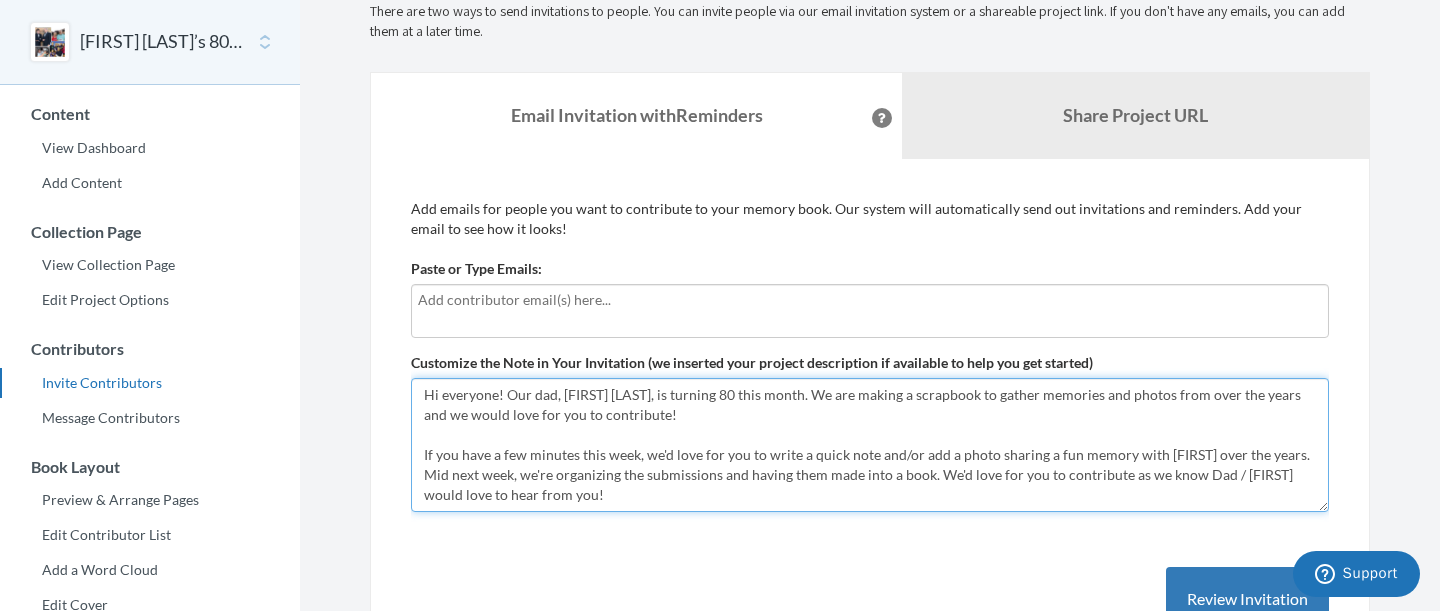 click on "Hi everyone! Our dad, [NAME], is turning 80 this month. We are making a scrapbook to gather memories and notes so we can share how much he means to us and how much we appreciate all he's done for us over the years. And we'd love your help!
If you have a few minutes during this week, we'd love for you to write a quick note and/or add a photo sharing a fun memory with [NAME] over the years. At the end of next week, we're taking the submissions and having them made into a book. We'd love for you to contribute as we know Dad / [NAME] would love to hear from you!
We'd love to keep this a SURPRISE so please don't mention it to him until AFTER his birthday!
Let us know if you need any help with adding your image or note - we're happy to assist. Thanks a bunch!" at bounding box center (870, 445) 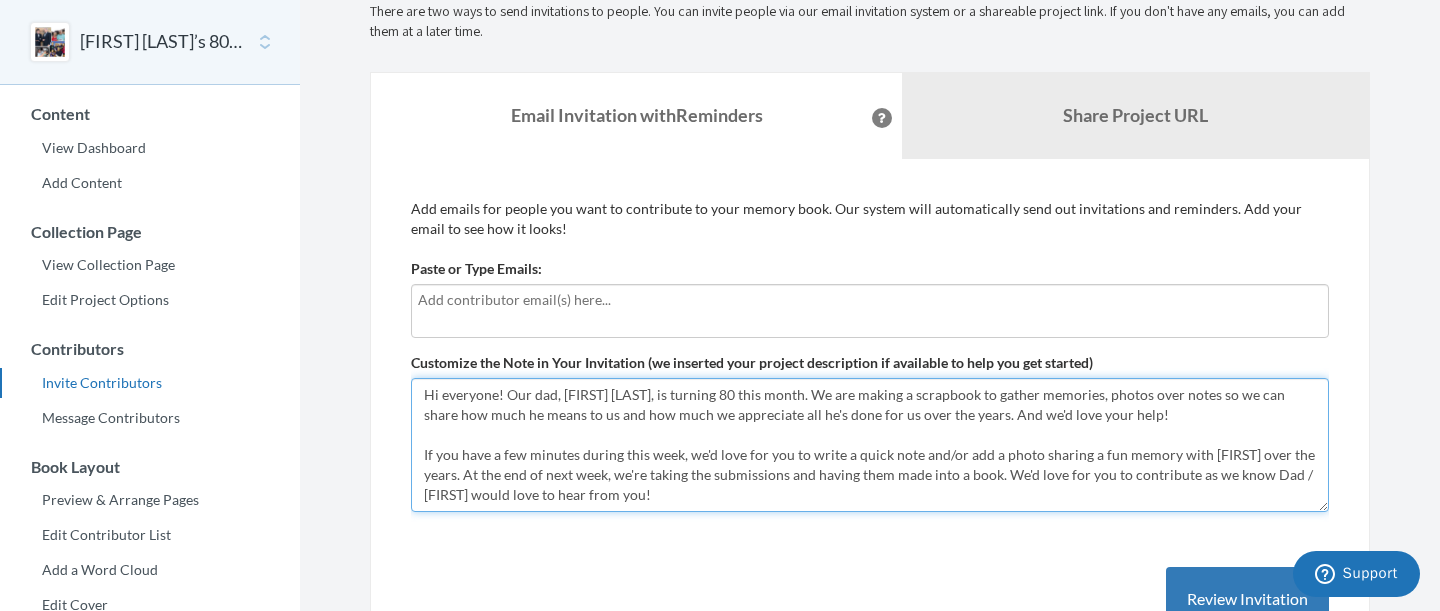 click on "Hi everyone! Our dad, [NAME], is turning 80 this month. We are making a scrapbook to gather memories and notes so we can share how much he means to us and how much we appreciate all he's done for us over the years. And we'd love your help!
If you have a few minutes during this week, we'd love for you to write a quick note and/or add a photo sharing a fun memory with [NAME] over the years. At the end of next week, we're taking the submissions and having them made into a book. We'd love for you to contribute as we know Dad / [NAME] would love to hear from you!
We'd love to keep this a SURPRISE so please don't mention it to him until AFTER his birthday!
Let us know if you need any help with adding your image or note - we're happy to assist. Thanks a bunch!" at bounding box center [870, 445] 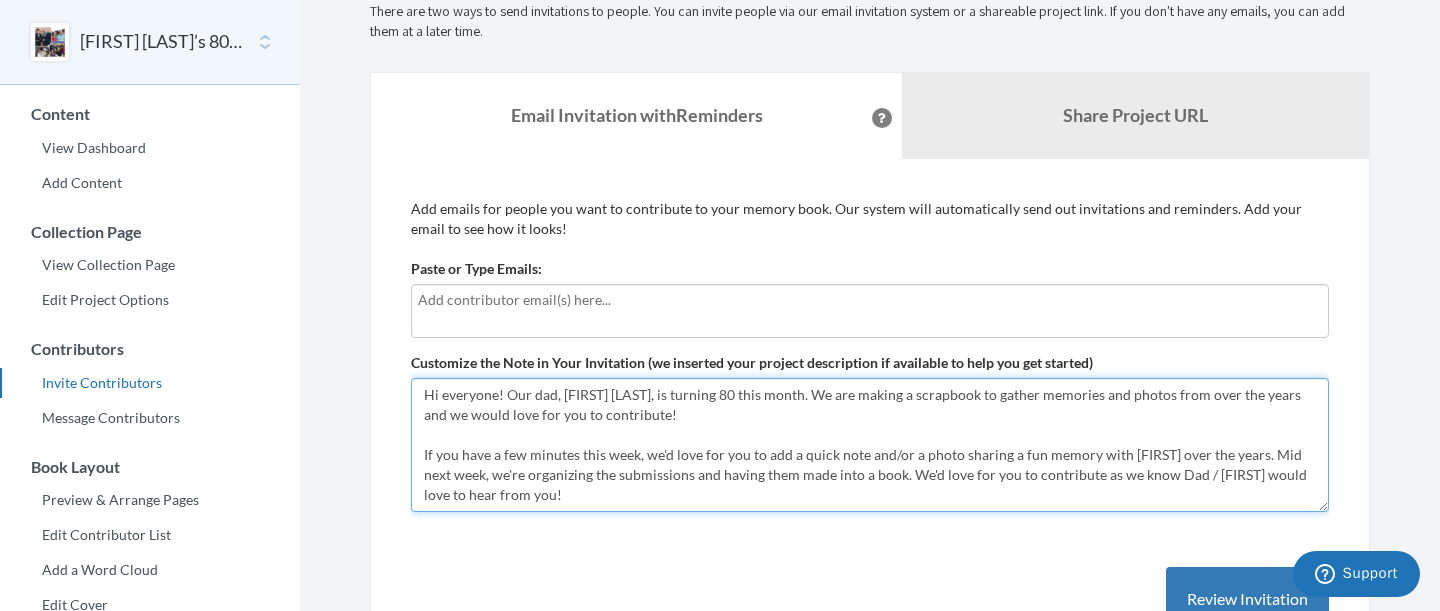 click on "Hi everyone! Our dad, [NAME], is turning 80 this month. We are making a scrapbook to gather memories and notes so we can share how much he means to us and how much we appreciate all he's done for us over the years. And we'd love your help!
If you have a few minutes during this week, we'd love for you to write a quick note and/or add a photo sharing a fun memory with [NAME] over the years. At the end of next week, we're taking the submissions and having them made into a book. We'd love for you to contribute as we know Dad / [NAME] would love to hear from you!
We'd love to keep this a SURPRISE so please don't mention it to him until AFTER his birthday!
Let us know if you need any help with adding your image or note - we're happy to assist. Thanks a bunch!" at bounding box center (870, 445) 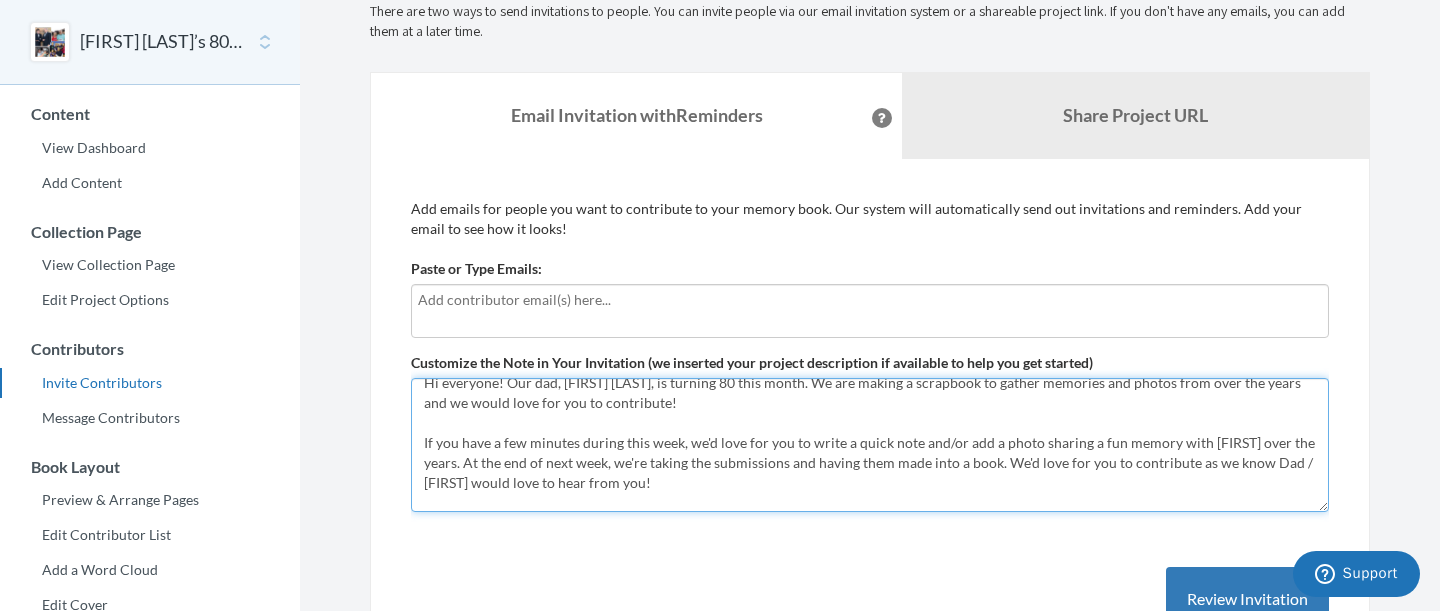 scroll, scrollTop: 89, scrollLeft: 0, axis: vertical 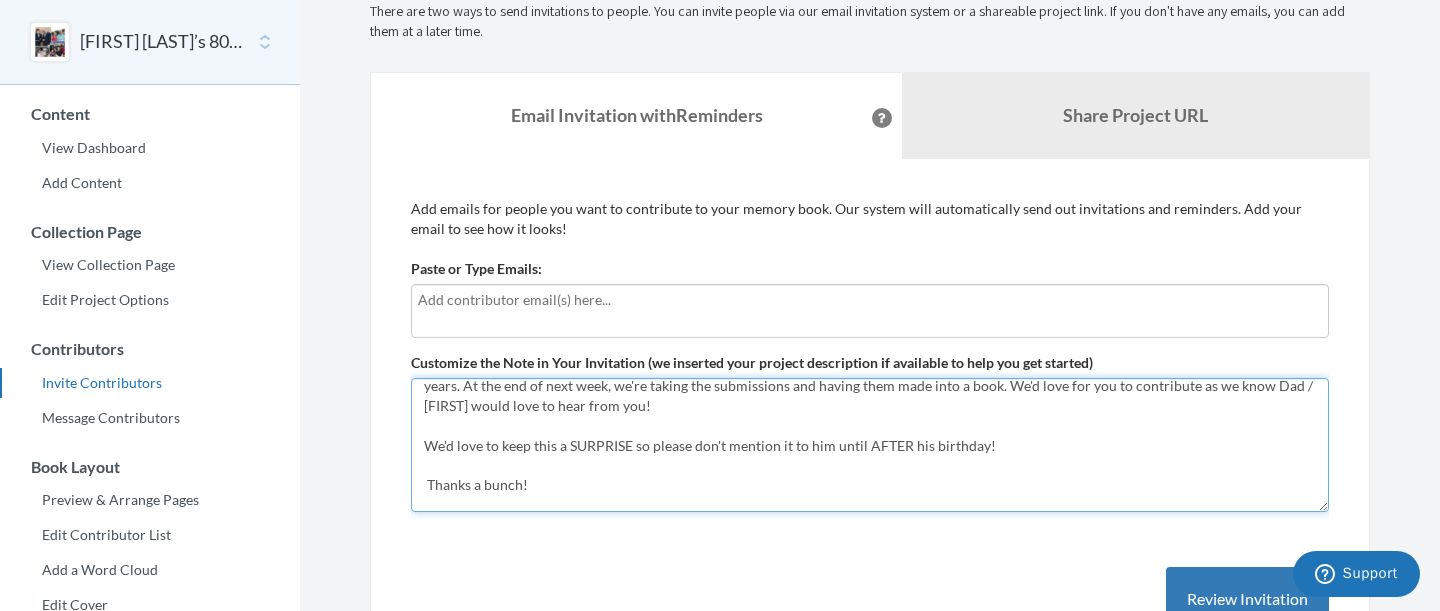 click on "Hi everyone! Our dad, [NAME], is turning 80 this month. We are making a scrapbook to gather memories and notes so we can share how much he means to us and how much we appreciate all he's done for us over the years. And we'd love your help!
If you have a few minutes during this week, we'd love for you to write a quick note and/or add a photo sharing a fun memory with [NAME] over the years. At the end of next week, we're taking the submissions and having them made into a book. We'd love for you to contribute as we know Dad / [NAME] would love to hear from you!
We'd love to keep this a SURPRISE so please don't mention it to him until AFTER his birthday!
Let us know if you need any help with adding your image or note - we're happy to assist. Thanks a bunch!" at bounding box center [870, 445] 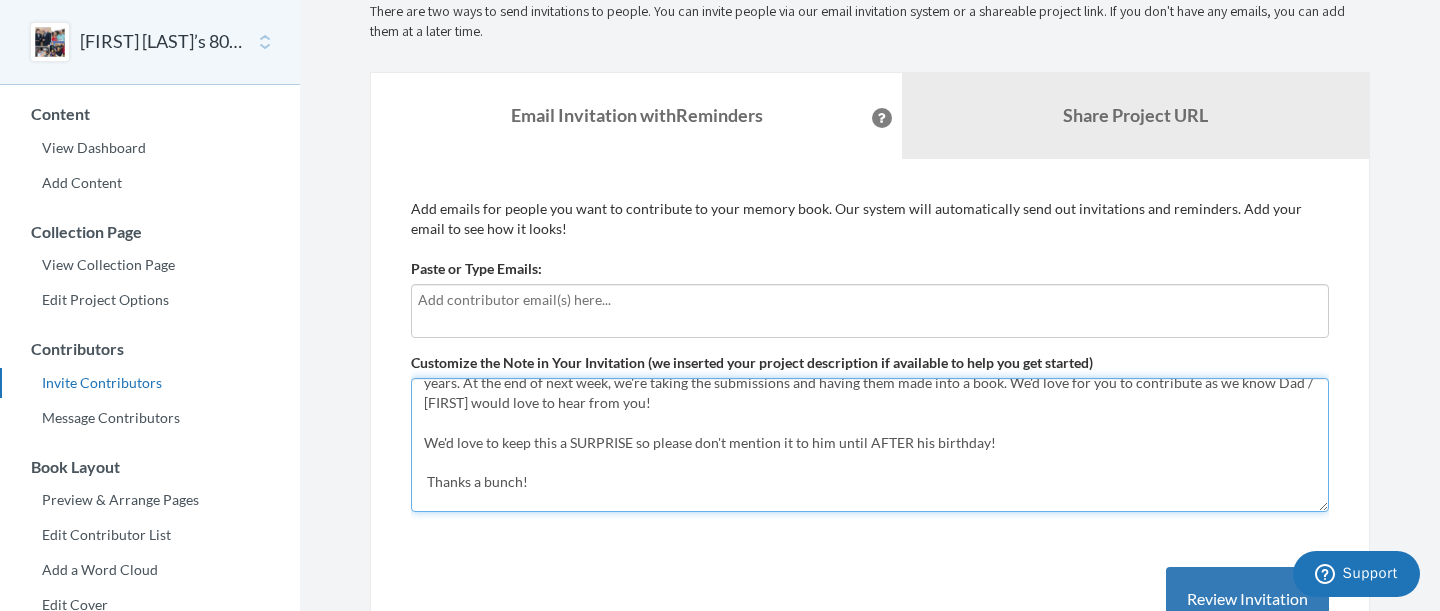 scroll, scrollTop: 120, scrollLeft: 0, axis: vertical 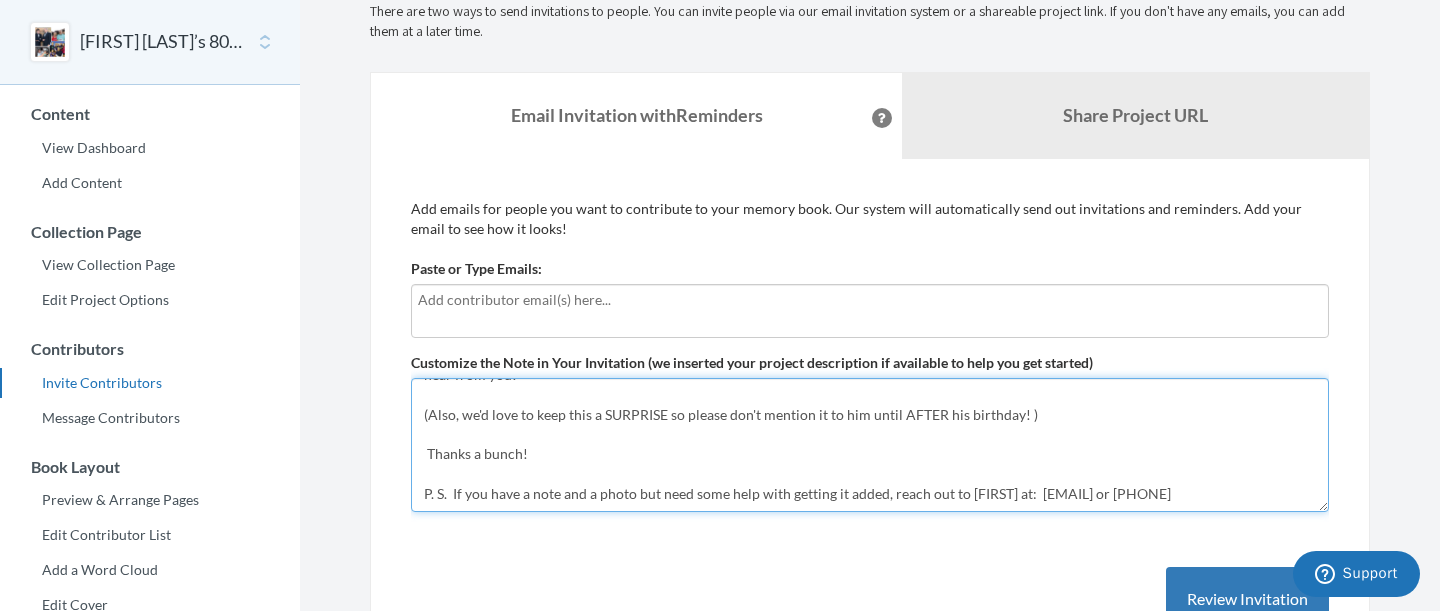 click on "Hi everyone! Our dad, [NAME], is turning 80 this month. We are making a scrapbook to gather memories and notes so we can share how much he means to us and how much we appreciate all he's done for us over the years. And we'd love your help!
If you have a few minutes during this week, we'd love for you to write a quick note and/or add a photo sharing a fun memory with [NAME] over the years. At the end of next week, we're taking the submissions and having them made into a book. We'd love for you to contribute as we know Dad / [NAME] would love to hear from you!
We'd love to keep this a SURPRISE so please don't mention it to him until AFTER his birthday!
Let us know if you need any help with adding your image or note - we're happy to assist. Thanks a bunch!" at bounding box center [870, 445] 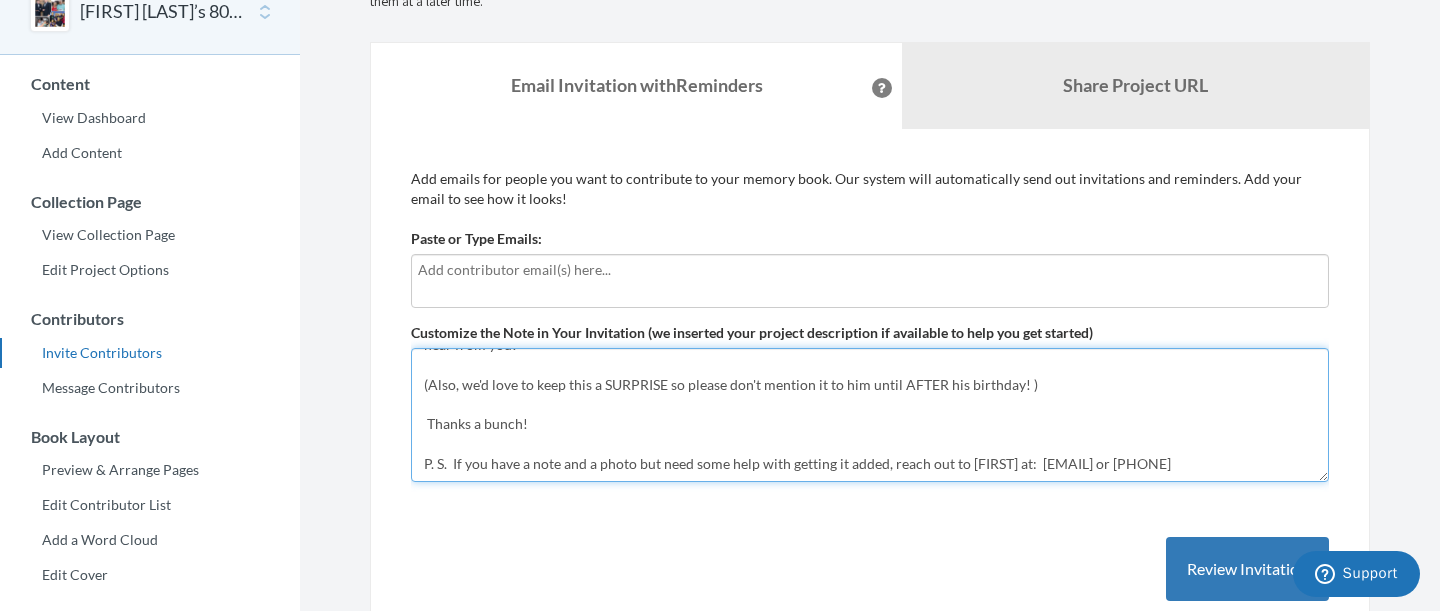 scroll, scrollTop: 112, scrollLeft: 0, axis: vertical 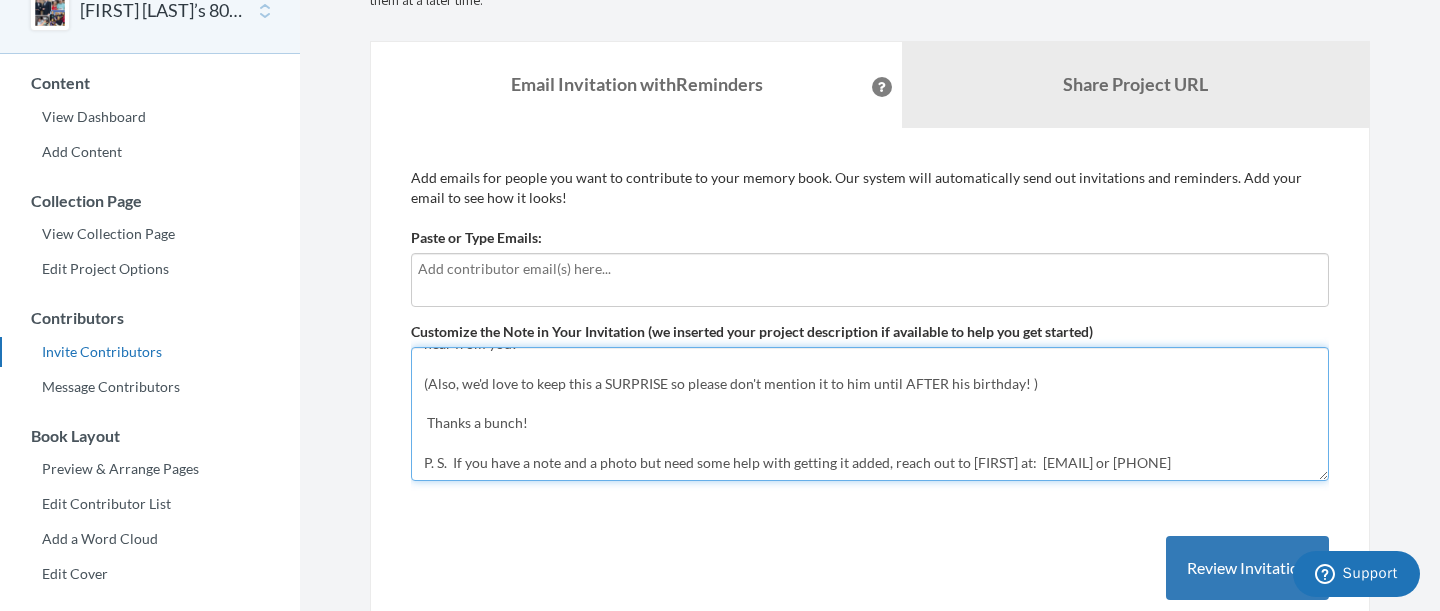 click on "Hi everyone! Our dad, [NAME], is turning 80 this month. We are making a scrapbook to gather memories and notes so we can share how much he means to us and how much we appreciate all he's done for us over the years. And we'd love your help!
If you have a few minutes during this week, we'd love for you to write a quick note and/or add a photo sharing a fun memory with [NAME] over the years. At the end of next week, we're taking the submissions and having them made into a book. We'd love for you to contribute as we know Dad / [NAME] would love to hear from you!
We'd love to keep this a SURPRISE so please don't mention it to him until AFTER his birthday!
Let us know if you need any help with adding your image or note - we're happy to assist. Thanks a bunch!" at bounding box center [870, 414] 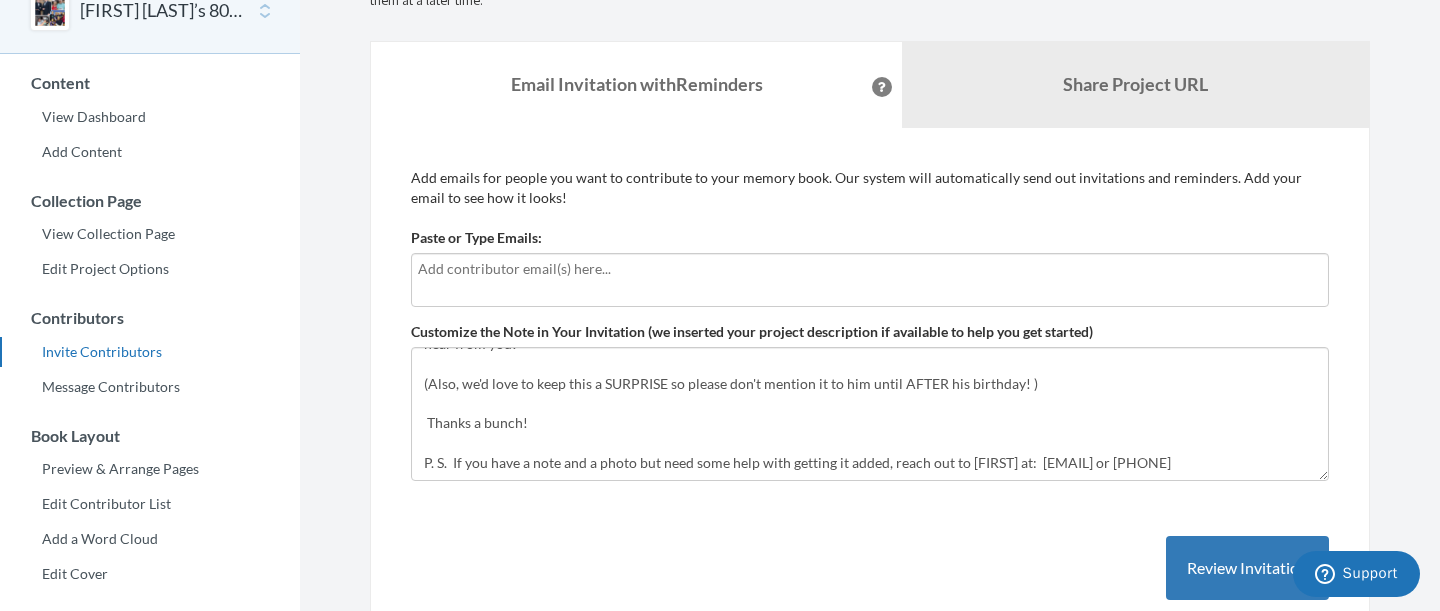 click at bounding box center (870, 280) 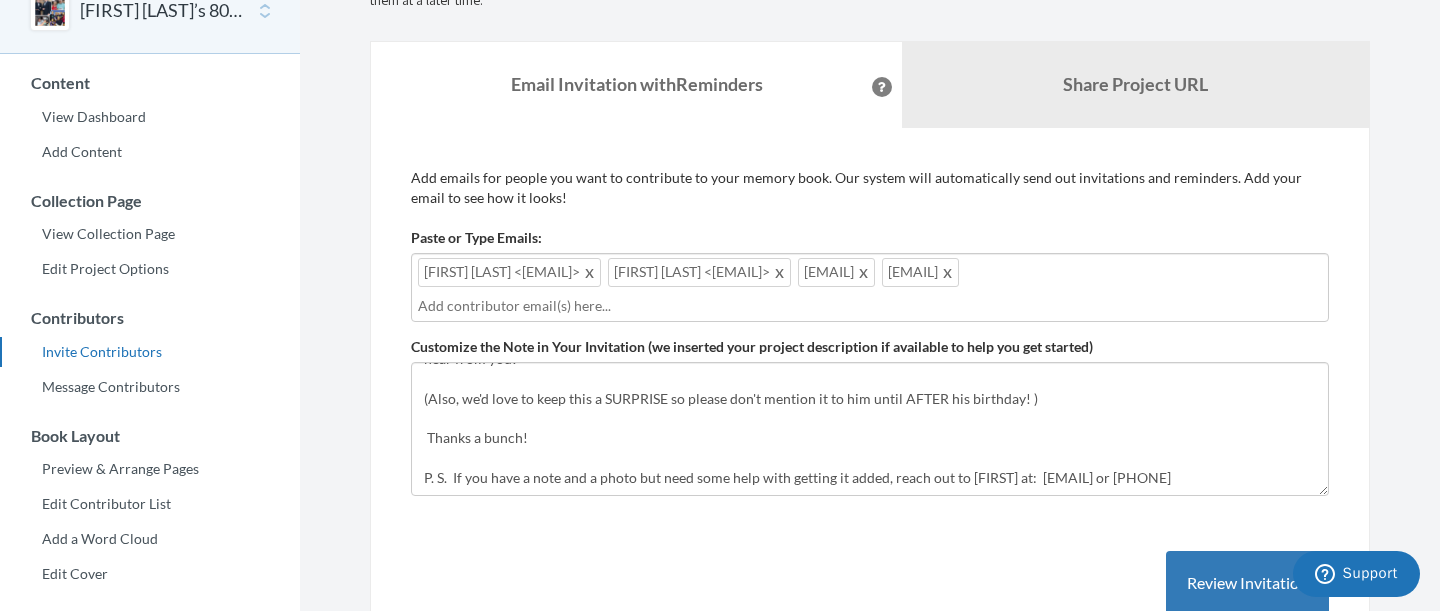 click at bounding box center (870, 306) 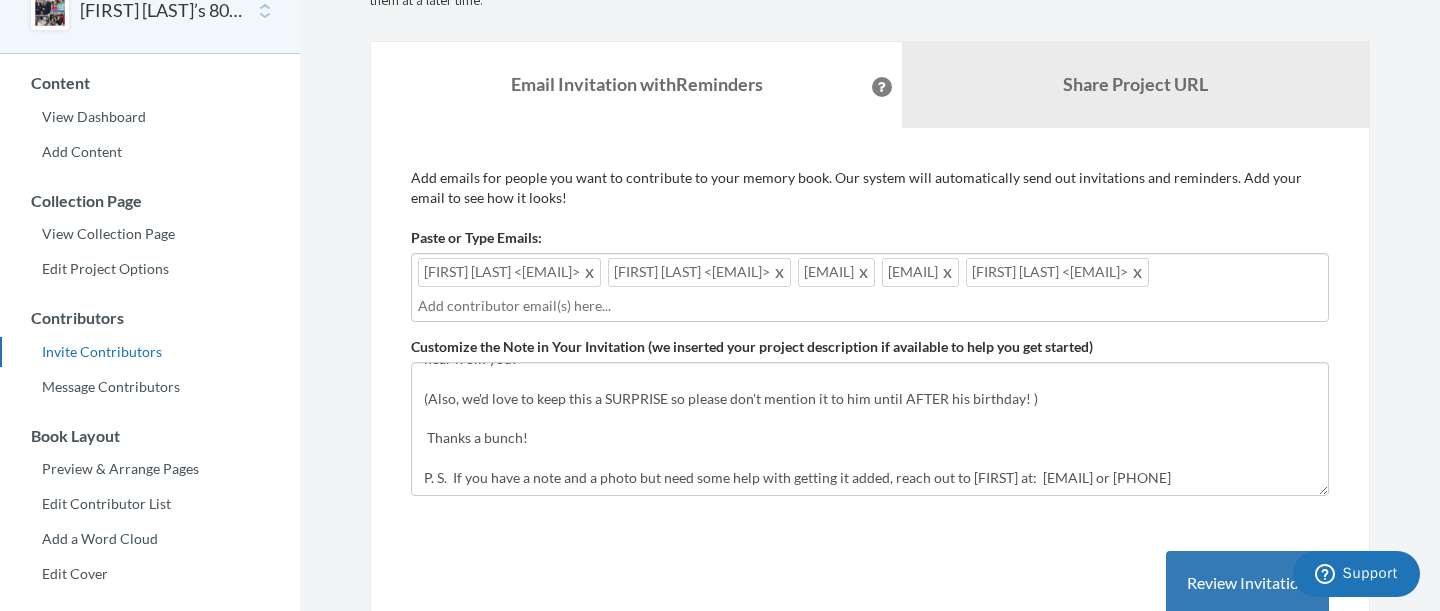 click on "[FIRST] [LAST] [EMAIL]   [FIRST] [LAST] [EMAIL]   [EMAIL]   [EMAIL]   [FIRST] [LAST] [EMAIL]" at bounding box center (870, 287) 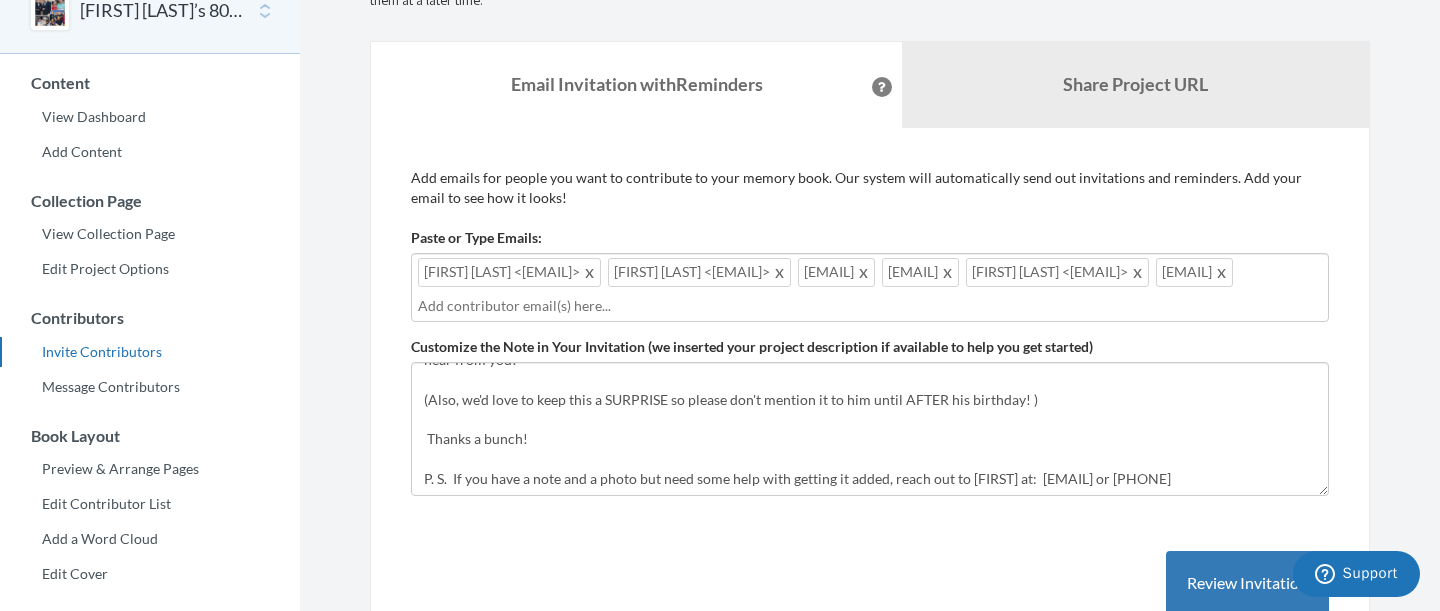 scroll, scrollTop: 120, scrollLeft: 0, axis: vertical 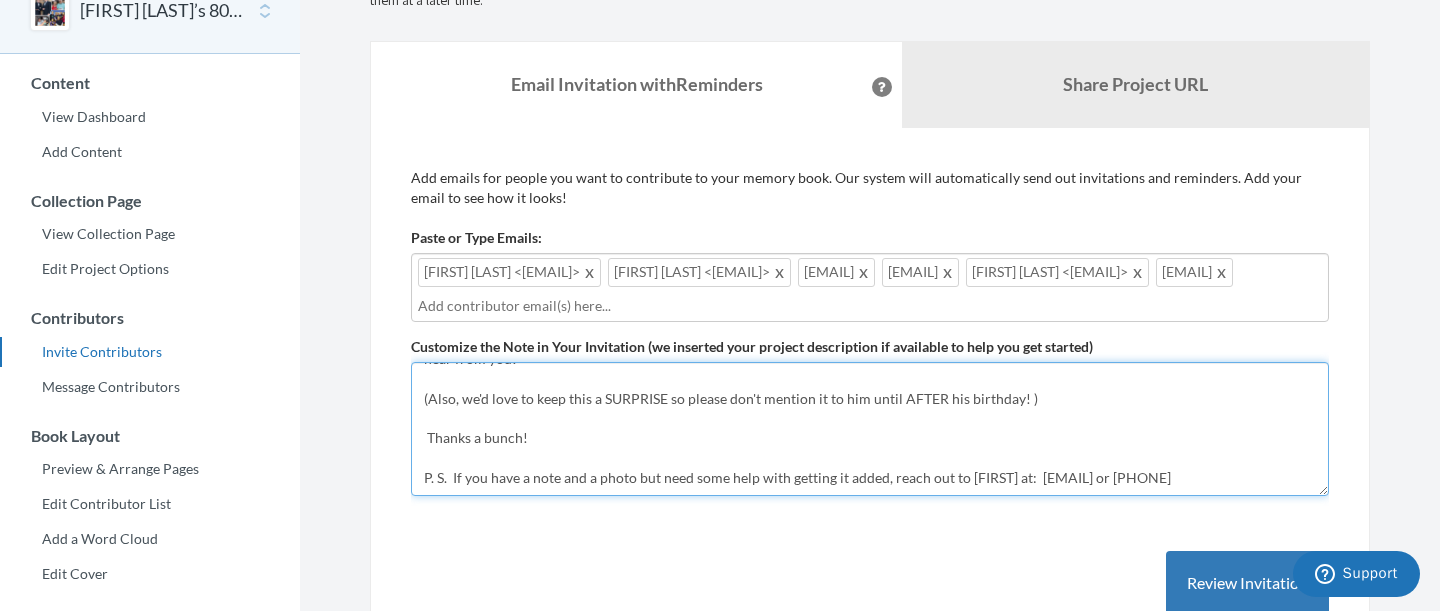 click on "Hi everyone! Our dad, [NAME], is turning 80 this month. We are making a scrapbook to gather memories and notes so we can share how much he means to us and how much we appreciate all he's done for us over the years. And we'd love your help!
If you have a few minutes during this week, we'd love for you to write a quick note and/or add a photo sharing a fun memory with [NAME] over the years. At the end of next week, we're taking the submissions and having them made into a book. We'd love for you to contribute as we know Dad / [NAME] would love to hear from you!
We'd love to keep this a SURPRISE so please don't mention it to him until AFTER his birthday!
Let us know if you need any help with adding your image or note - we're happy to assist. Thanks a bunch!" at bounding box center (870, 429) 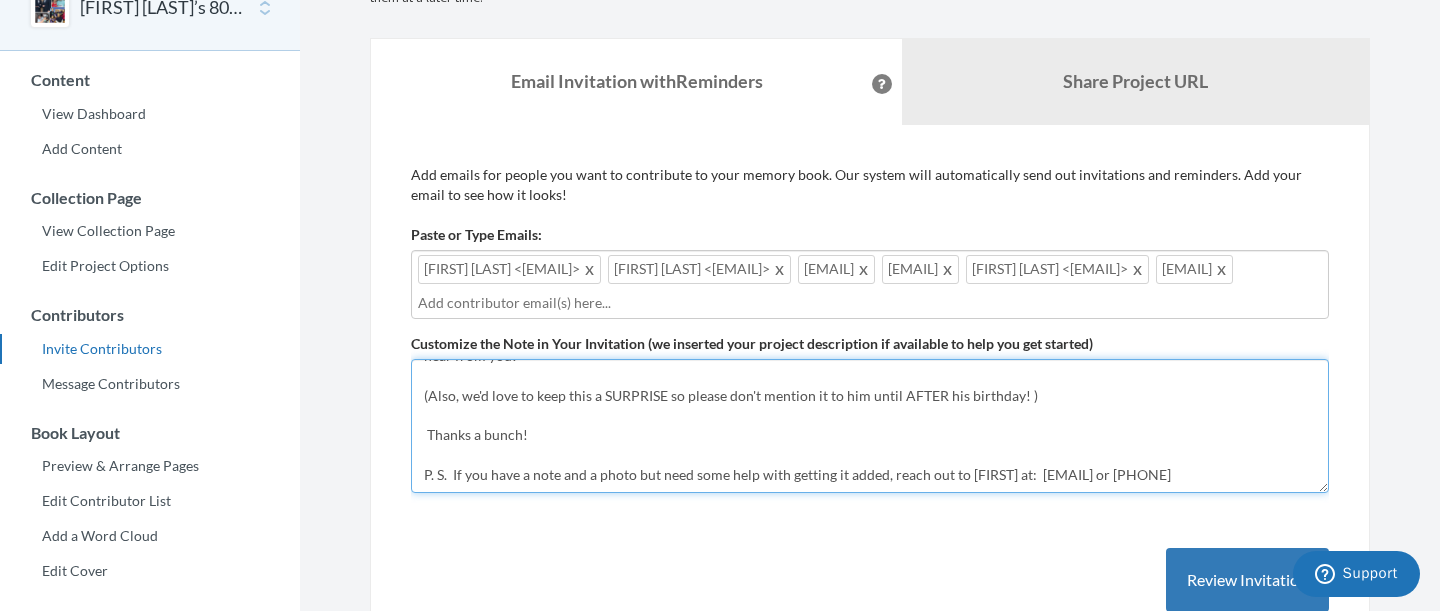 scroll, scrollTop: 116, scrollLeft: 0, axis: vertical 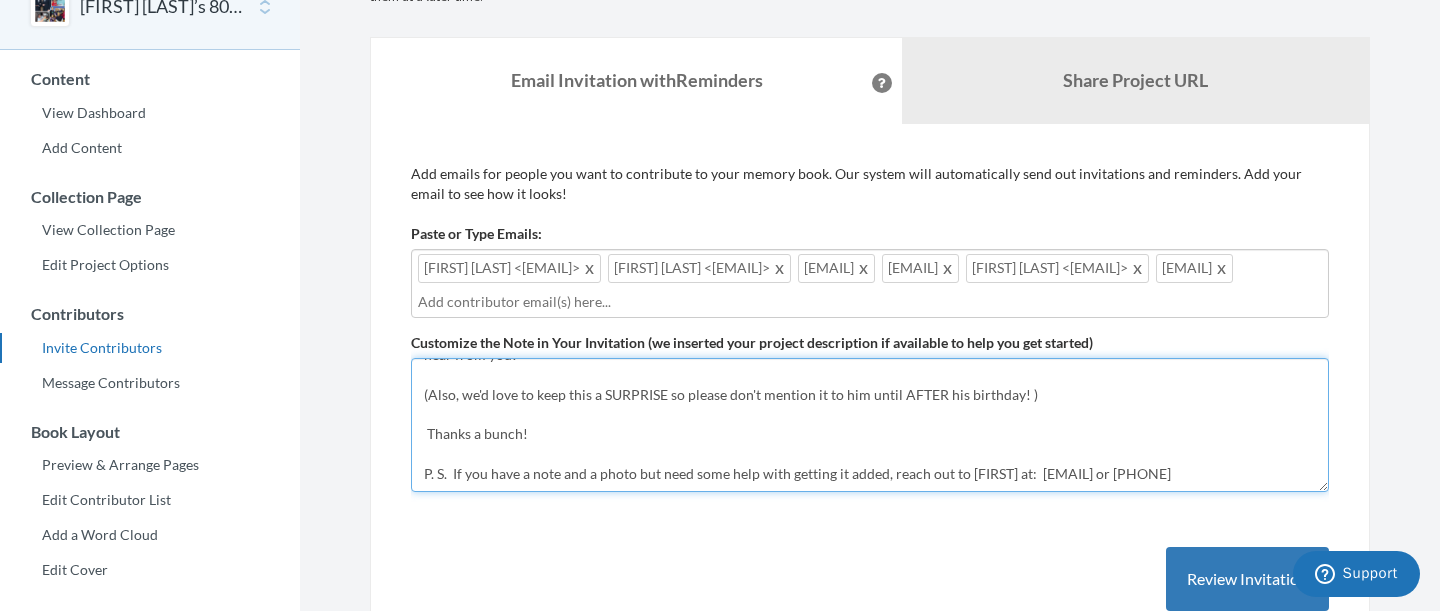 click on "Hi everyone! Our dad, [NAME], is turning 80 this month. We are making a scrapbook to gather memories and notes so we can share how much he means to us and how much we appreciate all he's done for us over the years. And we'd love your help!
If you have a few minutes during this week, we'd love for you to write a quick note and/or add a photo sharing a fun memory with [NAME] over the years. At the end of next week, we're taking the submissions and having them made into a book. We'd love for you to contribute as we know Dad / [NAME] would love to hear from you!
We'd love to keep this a SURPRISE so please don't mention it to him until AFTER his birthday!
Let us know if you need any help with adding your image or note - we're happy to assist. Thanks a bunch!" at bounding box center (870, 425) 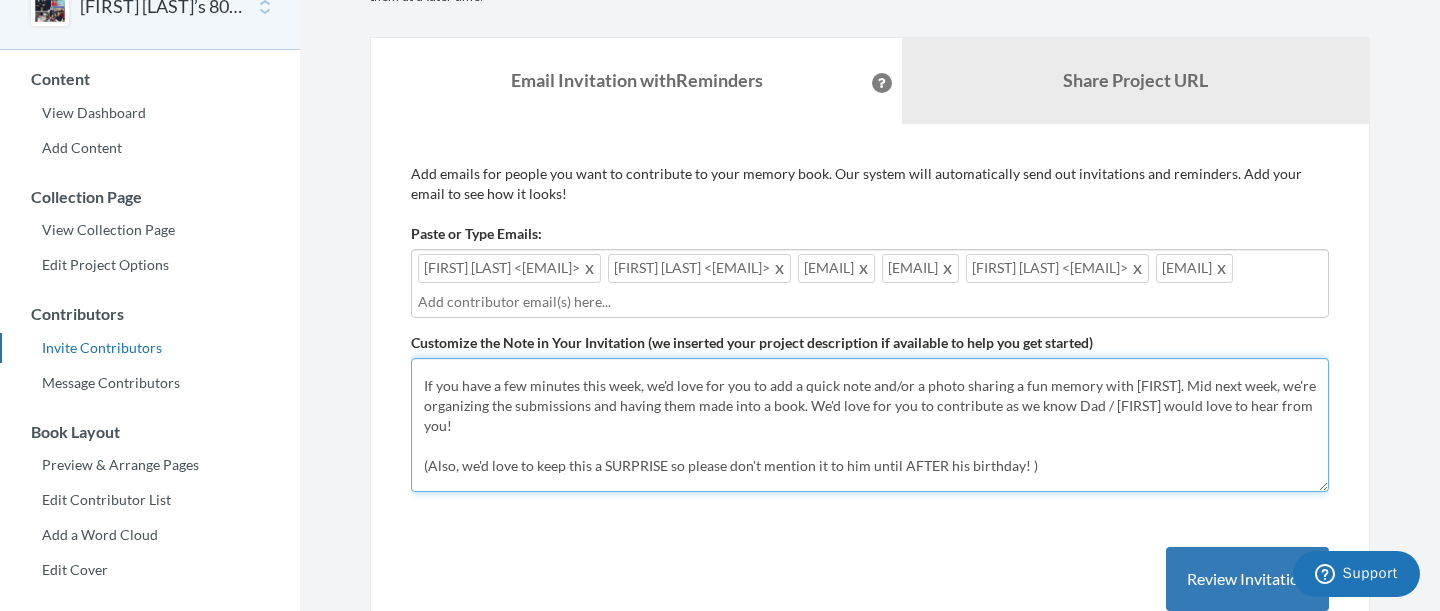 scroll, scrollTop: 0, scrollLeft: 0, axis: both 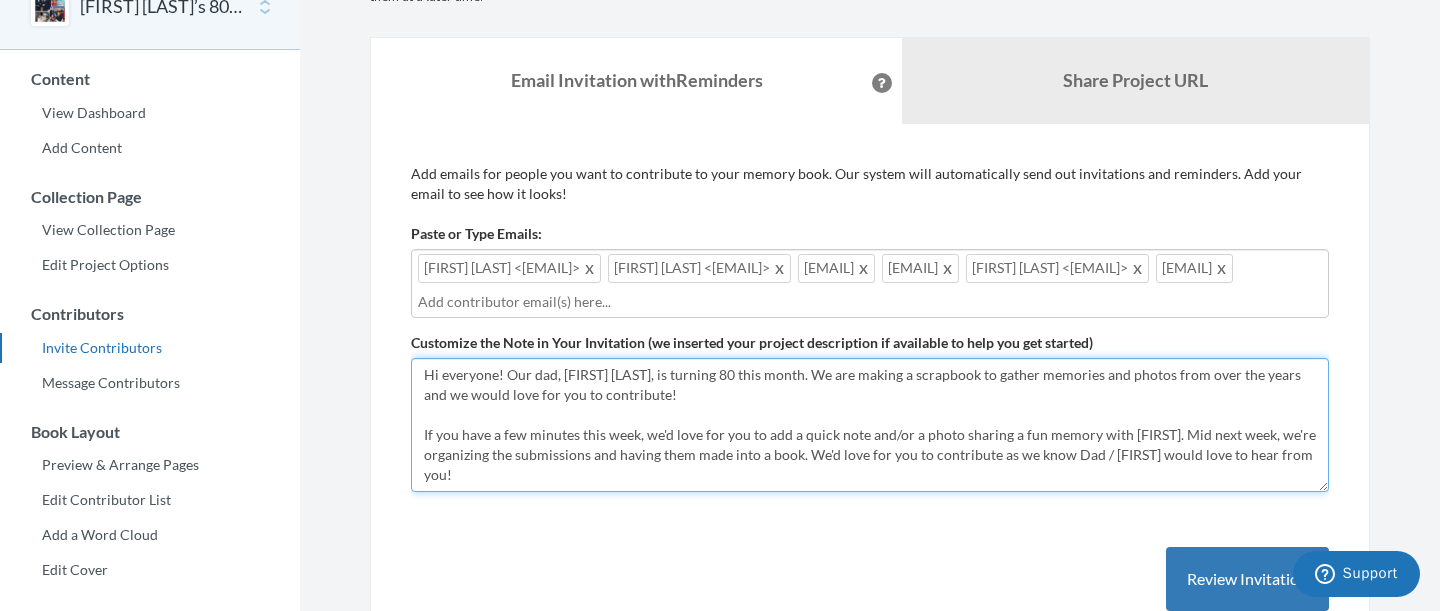 type on "Hi everyone! Our dad, [FIRST] [LAST], is turning 80 this month. We are making a scrapbook to gather memories and photos from over the years and we would love for you to contribute!
If you have a few minutes this week, we'd love for you to add a quick note and/or a photo sharing a fun memory with [FIRST]. Mid next week, we're organizing the submissions and having them made into a book. We'd love for you to contribute as we know Dad / [FIRST] would love to hear from you!
(Also, we'd love to keep this a SURPRISE so please don't mention it to him until AFTER his birthday! )
Thanks a bunch!
P. S.  If you have a note and a photo but need some help with getting it added, reach out to [FIRST] [LAST] at:  [EMAIL] or [PHONE]" 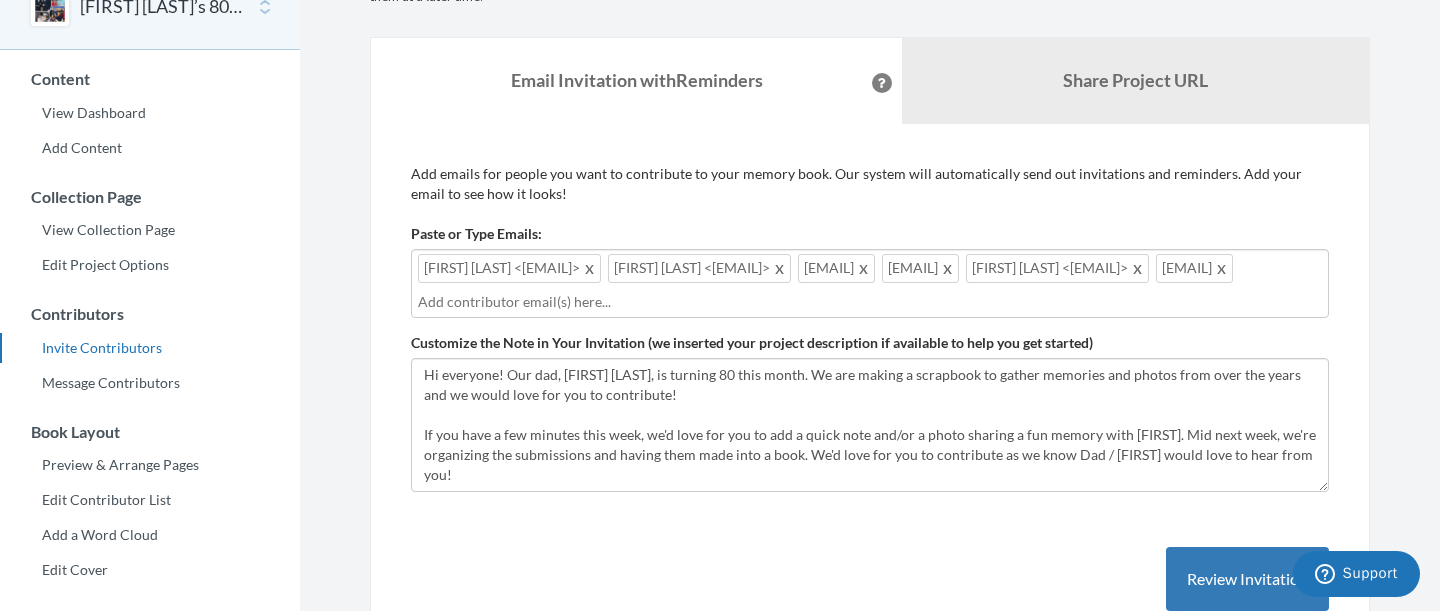 click at bounding box center (870, 302) 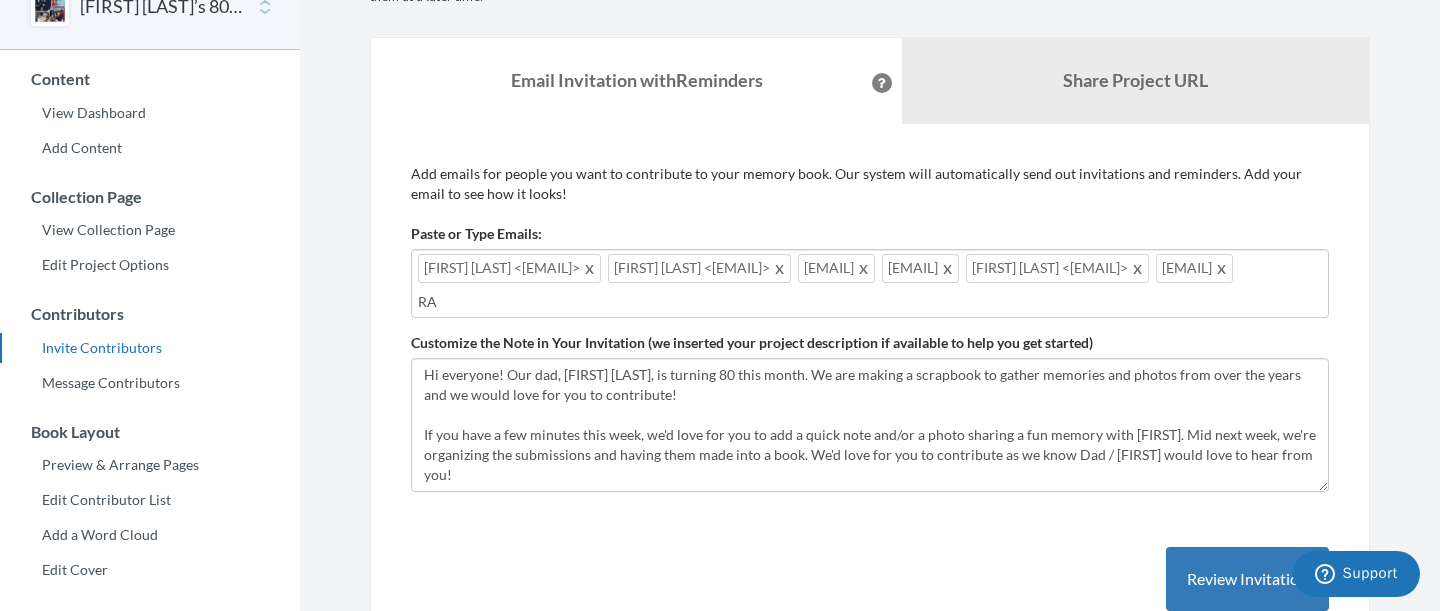 type on "R" 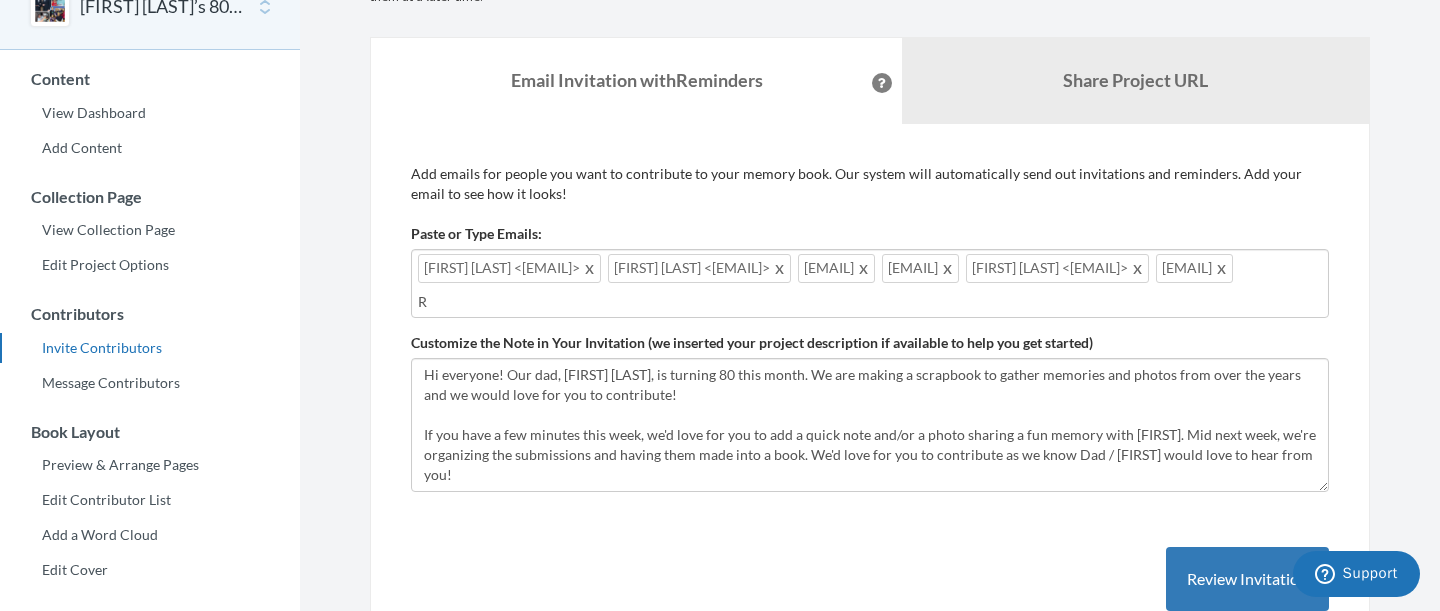 type 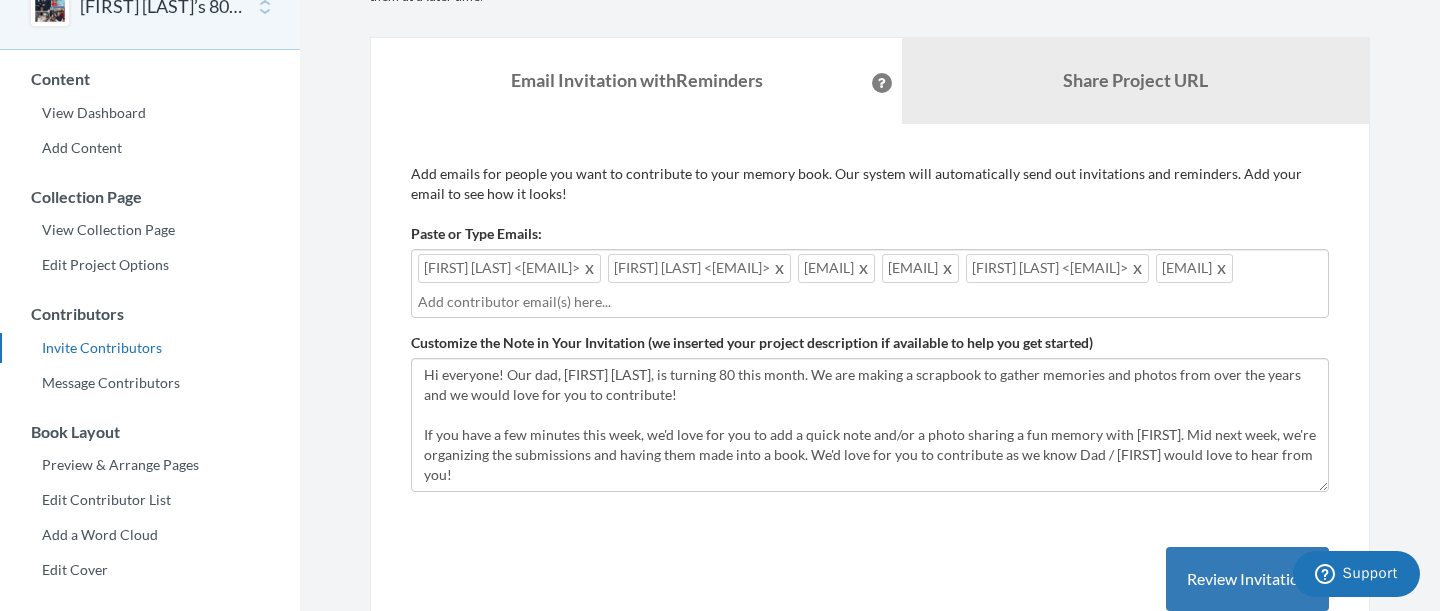 click at bounding box center [870, 302] 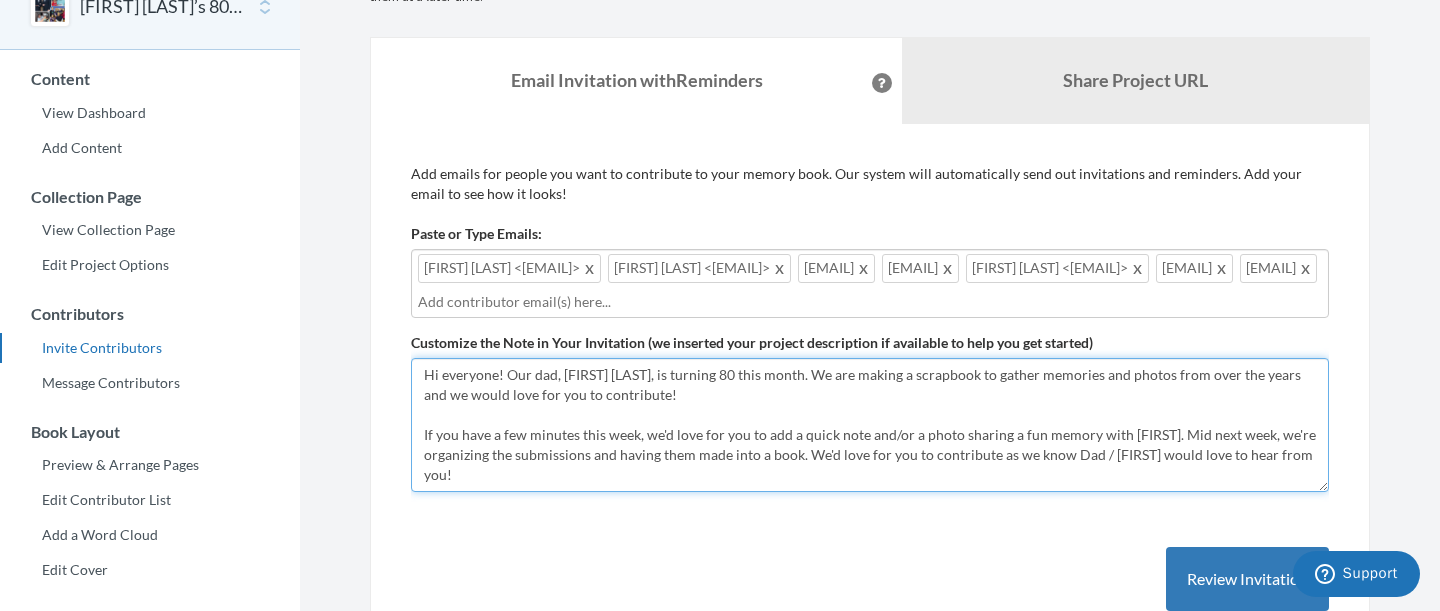 click on "Hi everyone! Our dad, [NAME], is turning 80 this month. We are making a scrapbook to gather memories and notes so we can share how much he means to us and how much we appreciate all he's done for us over the years. And we'd love your help!
If you have a few minutes during this week, we'd love for you to write a quick note and/or add a photo sharing a fun memory with [NAME] over the years. At the end of next week, we're taking the submissions and having them made into a book. We'd love for you to contribute as we know Dad / [NAME] would love to hear from you!
We'd love to keep this a SURPRISE so please don't mention it to him until AFTER his birthday!
Let us know if you need any help with adding your image or note - we're happy to assist. Thanks a bunch!" at bounding box center [870, 425] 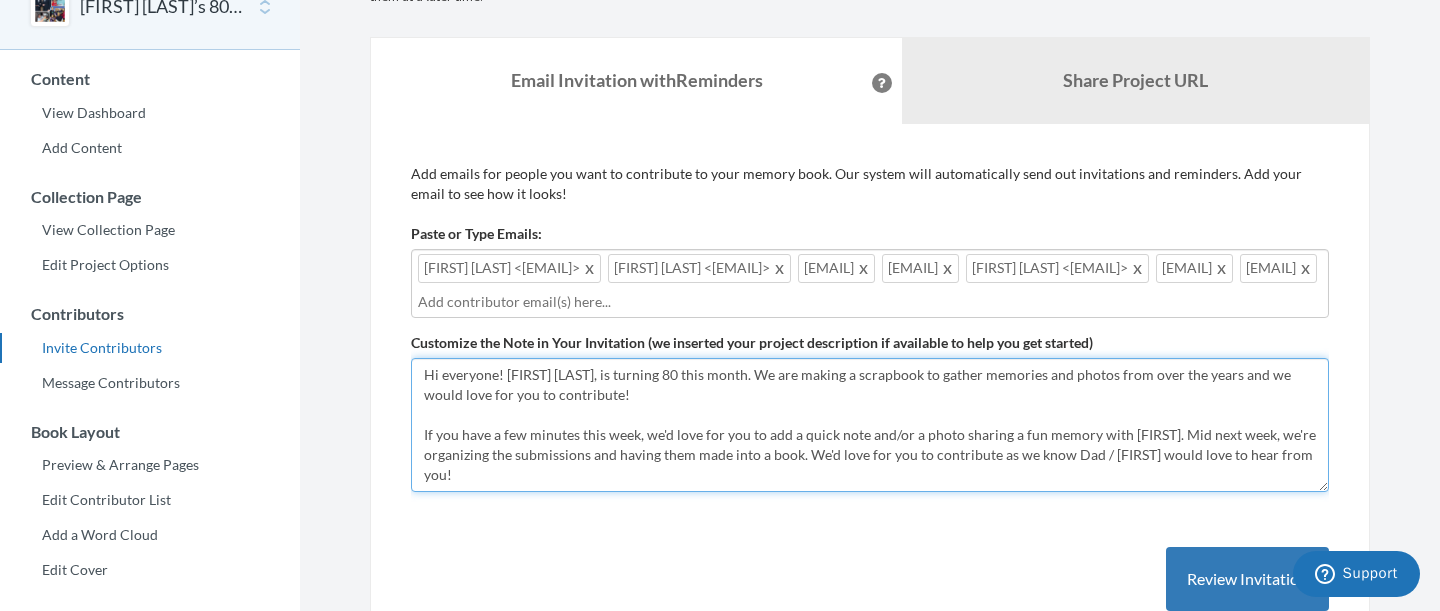 click on "Hi everyone! Our dad, [NAME], is turning 80 this month. We are making a scrapbook to gather memories and notes so we can share how much he means to us and how much we appreciate all he's done for us over the years. And we'd love your help!
If you have a few minutes during this week, we'd love for you to write a quick note and/or add a photo sharing a fun memory with [NAME] over the years. At the end of next week, we're taking the submissions and having them made into a book. We'd love for you to contribute as we know Dad / [NAME] would love to hear from you!
We'd love to keep this a SURPRISE so please don't mention it to him until AFTER his birthday!
Let us know if you need any help with adding your image or note - we're happy to assist. Thanks a bunch!" at bounding box center [870, 425] 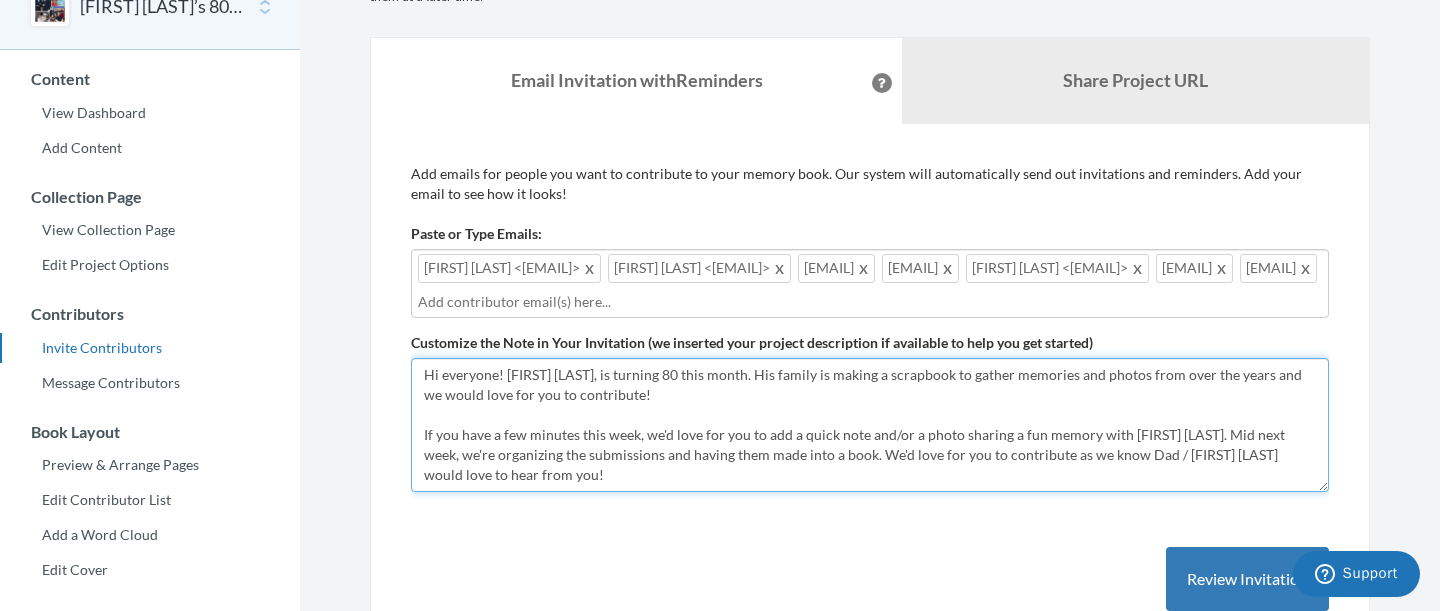 click on "Hi everyone! Our dad, [NAME], is turning 80 this month. We are making a scrapbook to gather memories and notes so we can share how much he means to us and how much we appreciate all he's done for us over the years. And we'd love your help!
If you have a few minutes during this week, we'd love for you to write a quick note and/or add a photo sharing a fun memory with [NAME] over the years. At the end of next week, we're taking the submissions and having them made into a book. We'd love for you to contribute as we know Dad / [NAME] would love to hear from you!
We'd love to keep this a SURPRISE so please don't mention it to him until AFTER his birthday!
Let us know if you need any help with adding your image or note - we're happy to assist. Thanks a bunch!" at bounding box center (870, 425) 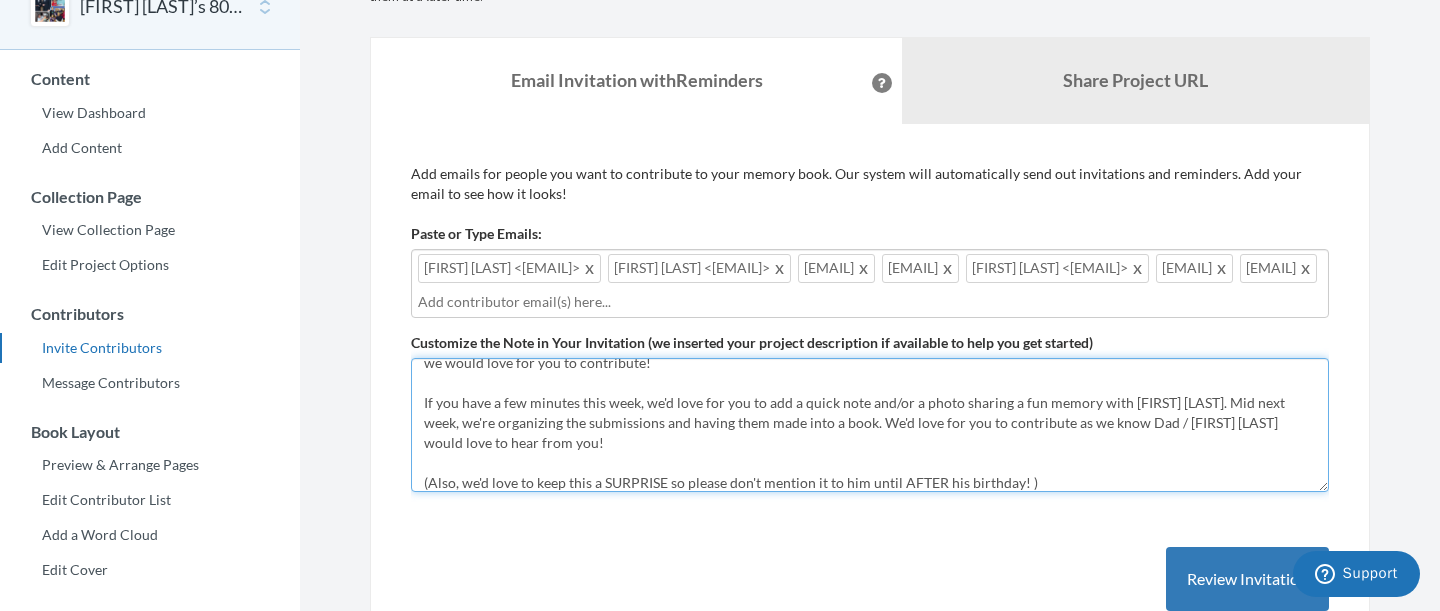 scroll, scrollTop: 33, scrollLeft: 0, axis: vertical 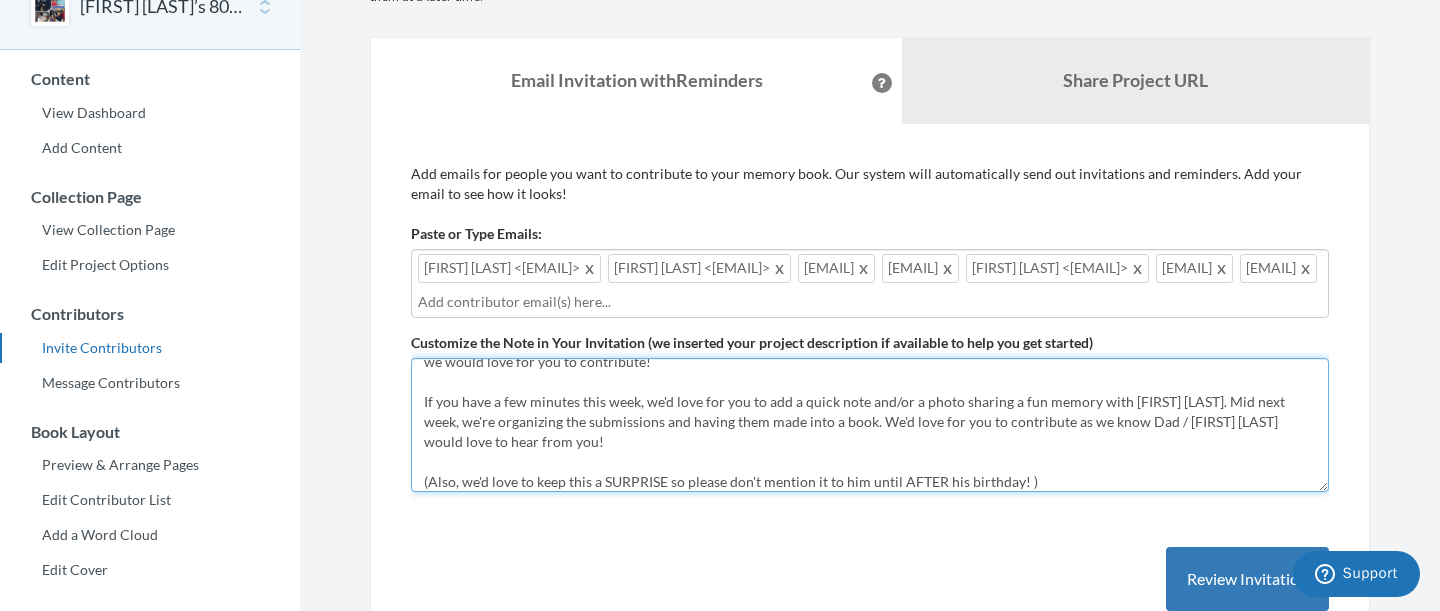 click on "Hi everyone! Our dad, [NAME], is turning 80 this month. We are making a scrapbook to gather memories and notes so we can share how much he means to us and how much we appreciate all he's done for us over the years. And we'd love your help!
If you have a few minutes during this week, we'd love for you to write a quick note and/or add a photo sharing a fun memory with [NAME] over the years. At the end of next week, we're taking the submissions and having them made into a book. We'd love for you to contribute as we know Dad / [NAME] would love to hear from you!
We'd love to keep this a SURPRISE so please don't mention it to him until AFTER his birthday!
Let us know if you need any help with adding your image or note - we're happy to assist. Thanks a bunch!" at bounding box center [870, 425] 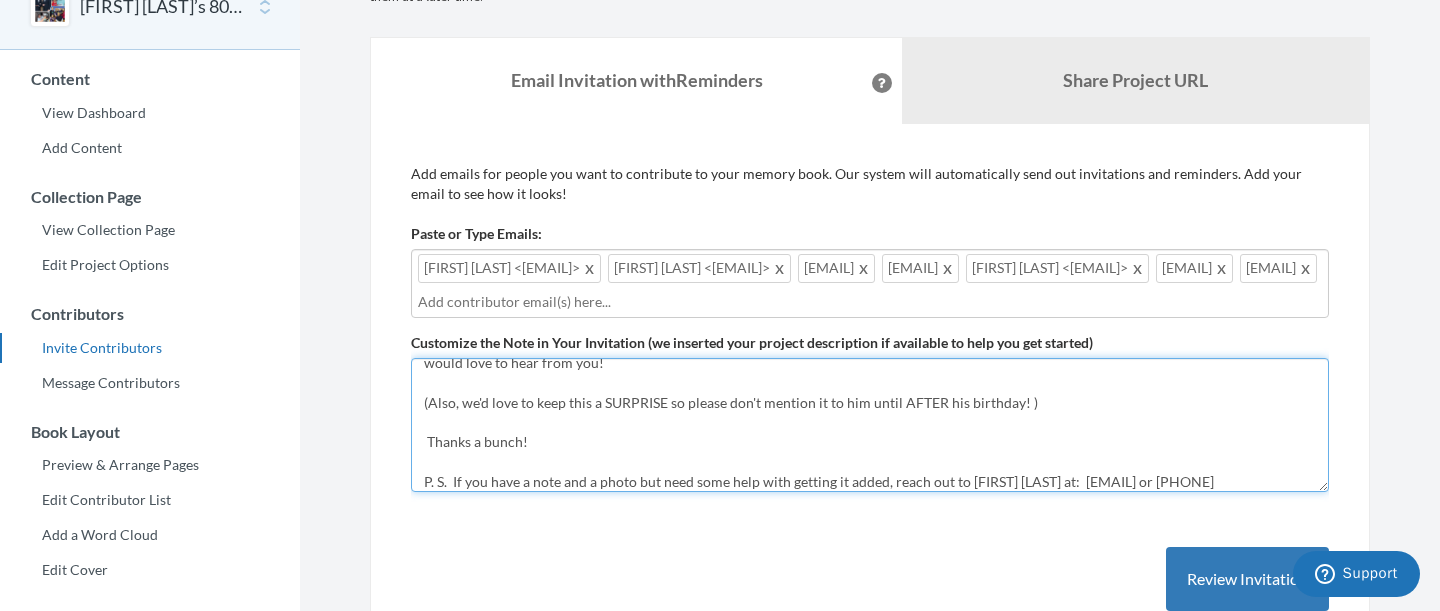 scroll, scrollTop: 140, scrollLeft: 0, axis: vertical 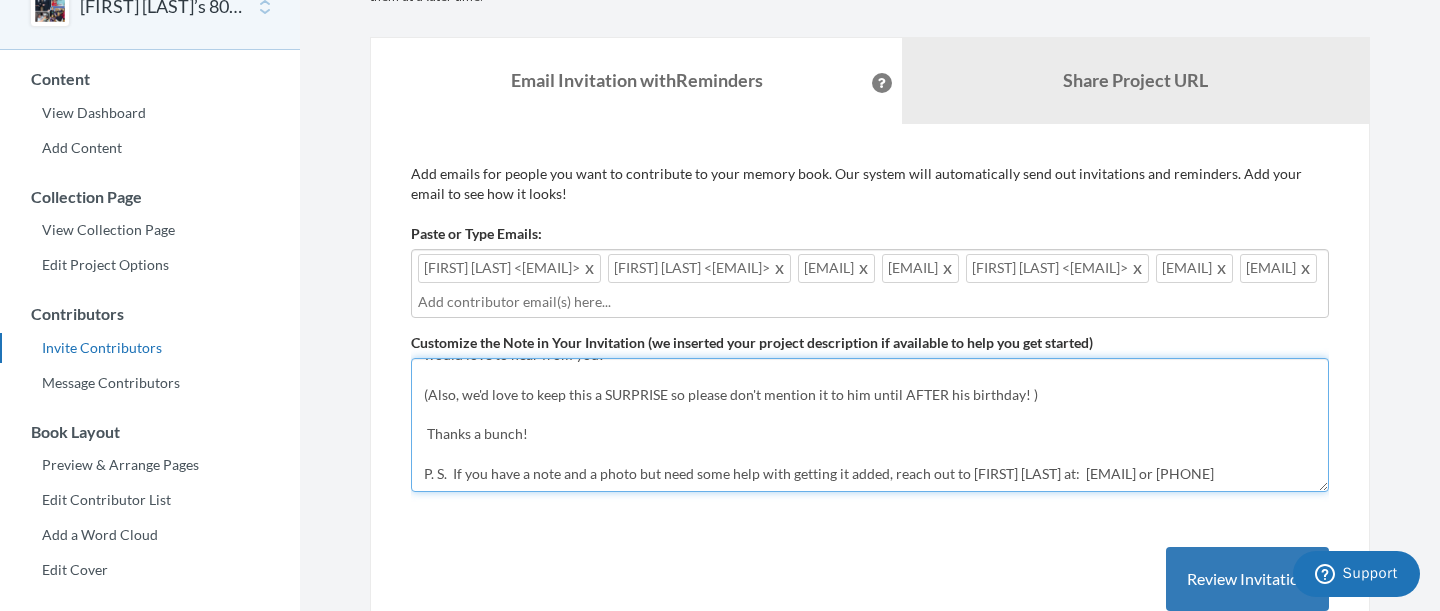 click on "Hi everyone! Our dad, [NAME], is turning 80 this month. We are making a scrapbook to gather memories and notes so we can share how much he means to us and how much we appreciate all he's done for us over the years. And we'd love your help!
If you have a few minutes during this week, we'd love for you to write a quick note and/or add a photo sharing a fun memory with [NAME] over the years. At the end of next week, we're taking the submissions and having them made into a book. We'd love for you to contribute as we know Dad / [NAME] would love to hear from you!
We'd love to keep this a SURPRISE so please don't mention it to him until AFTER his birthday!
Let us know if you need any help with adding your image or note - we're happy to assist. Thanks a bunch!" at bounding box center [870, 425] 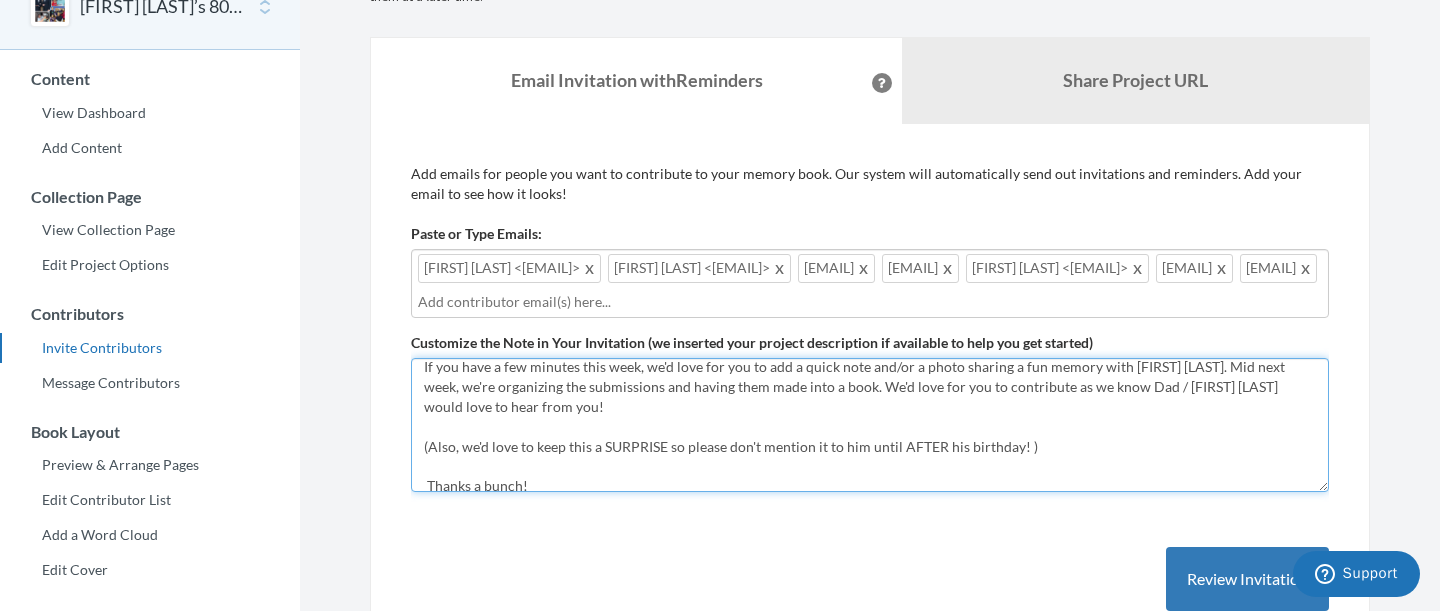 scroll, scrollTop: 67, scrollLeft: 0, axis: vertical 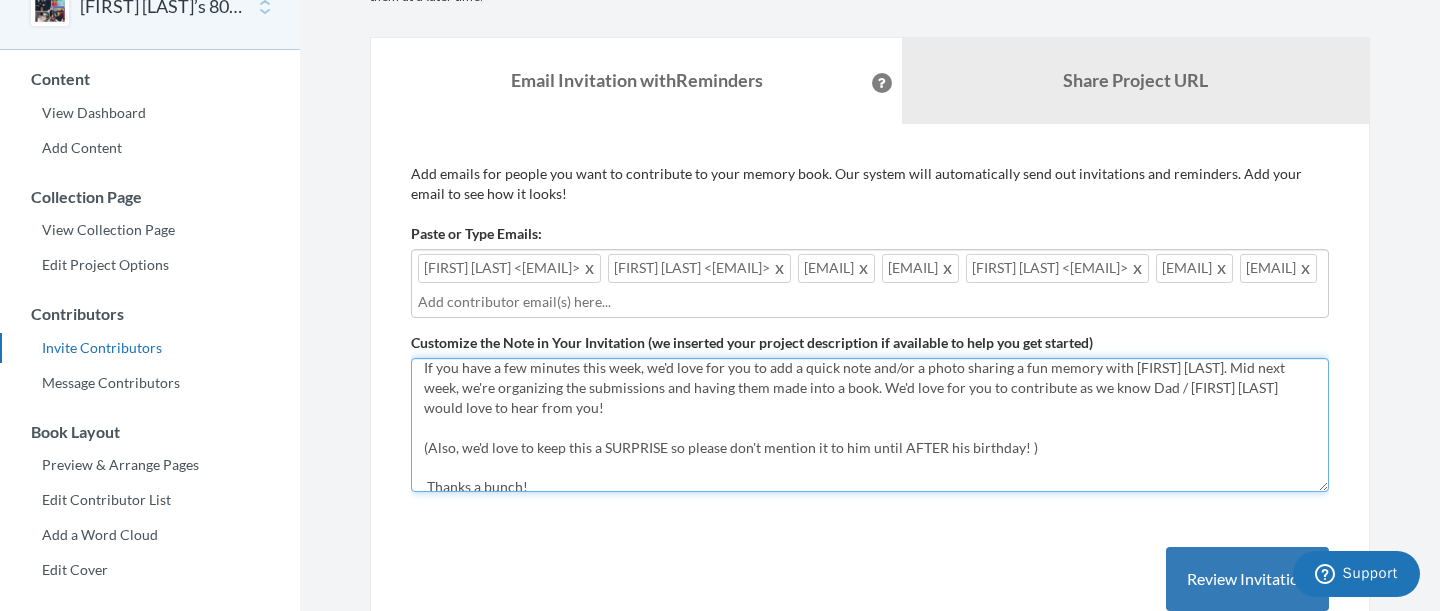 click on "Hi everyone! Our dad, [NAME], is turning 80 this month. We are making a scrapbook to gather memories and notes so we can share how much he means to us and how much we appreciate all he's done for us over the years. And we'd love your help!
If you have a few minutes during this week, we'd love for you to write a quick note and/or add a photo sharing a fun memory with [NAME] over the years. At the end of next week, we're taking the submissions and having them made into a book. We'd love for you to contribute as we know Dad / [NAME] would love to hear from you!
We'd love to keep this a SURPRISE so please don't mention it to him until AFTER his birthday!
Let us know if you need any help with adding your image or note - we're happy to assist. Thanks a bunch!" at bounding box center [870, 425] 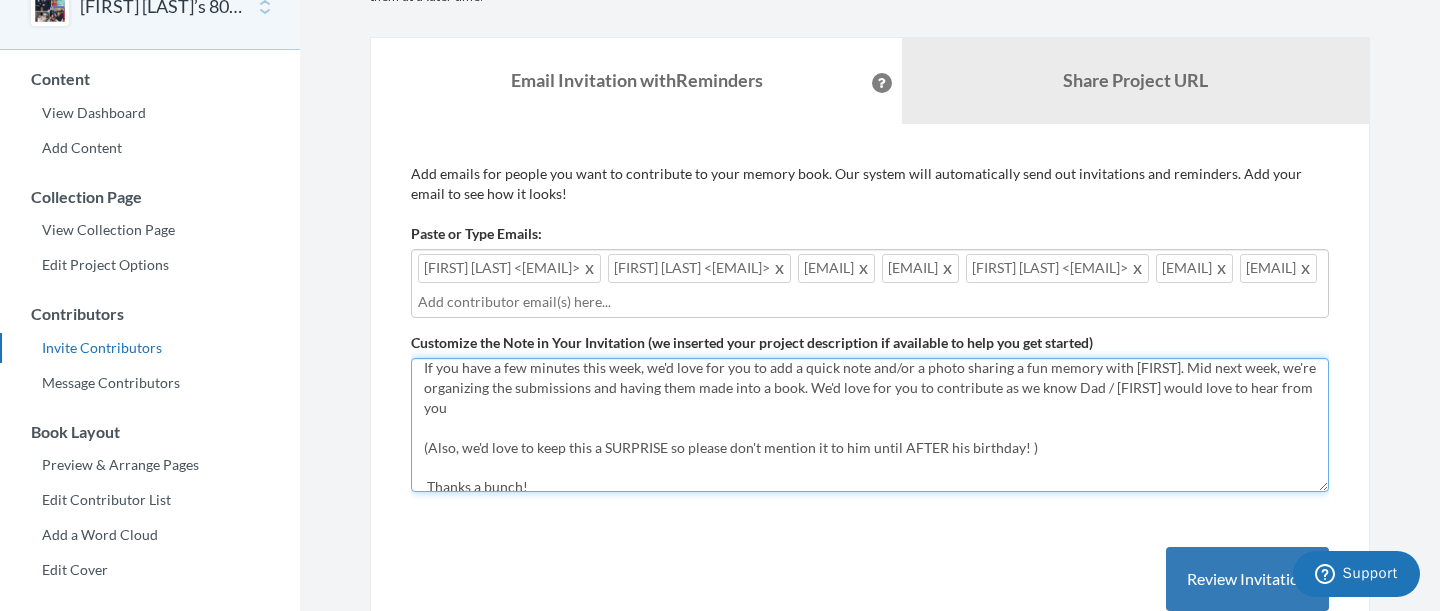 click on "Hi everyone! Our dad, [NAME], is turning 80 this month. We are making a scrapbook to gather memories and notes so we can share how much he means to us and how much we appreciate all he's done for us over the years. And we'd love your help!
If you have a few minutes during this week, we'd love for you to write a quick note and/or add a photo sharing a fun memory with [NAME] over the years. At the end of next week, we're taking the submissions and having them made into a book. We'd love for you to contribute as we know Dad / [NAME] would love to hear from you!
We'd love to keep this a SURPRISE so please don't mention it to him until AFTER his birthday!
Let us know if you need any help with adding your image or note - we're happy to assist. Thanks a bunch!" at bounding box center [870, 425] 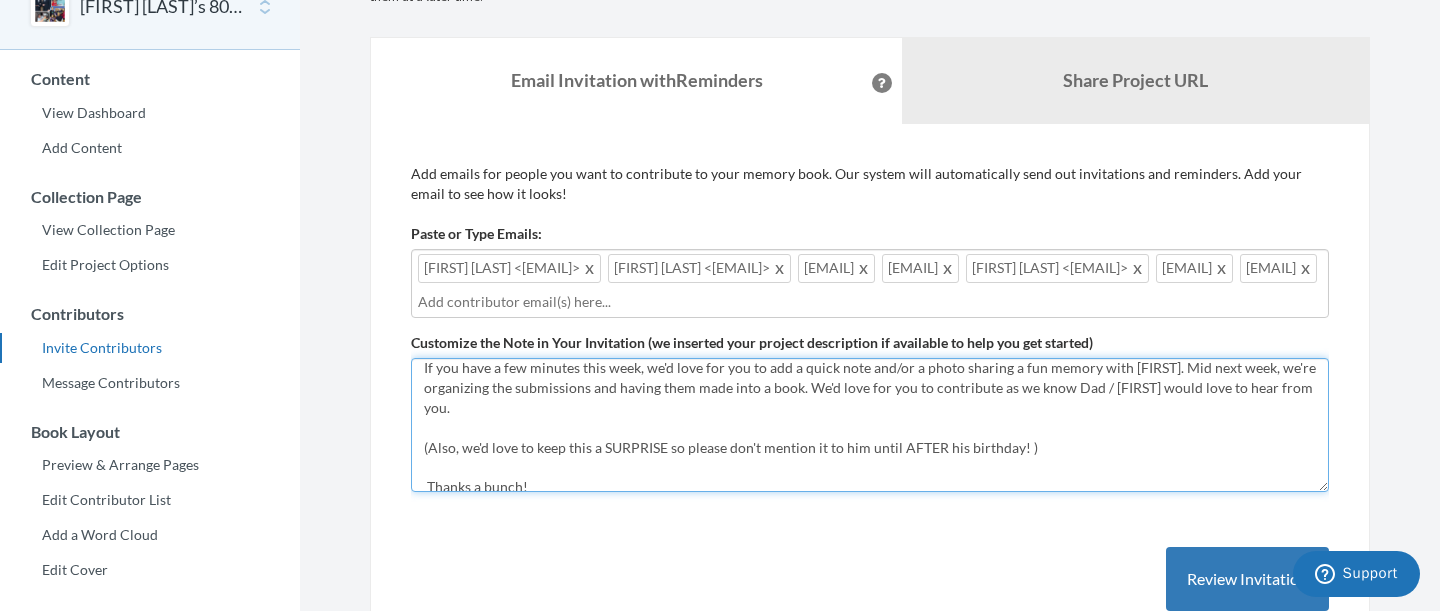 click on "Hi everyone! Our dad, [NAME], is turning 80 this month. We are making a scrapbook to gather memories and notes so we can share how much he means to us and how much we appreciate all he's done for us over the years. And we'd love your help!
If you have a few minutes during this week, we'd love for you to write a quick note and/or add a photo sharing a fun memory with [NAME] over the years. At the end of next week, we're taking the submissions and having them made into a book. We'd love for you to contribute as we know Dad / [NAME] would love to hear from you!
We'd love to keep this a SURPRISE so please don't mention it to him until AFTER his birthday!
Let us know if you need any help with adding your image or note - we're happy to assist. Thanks a bunch!" at bounding box center (870, 425) 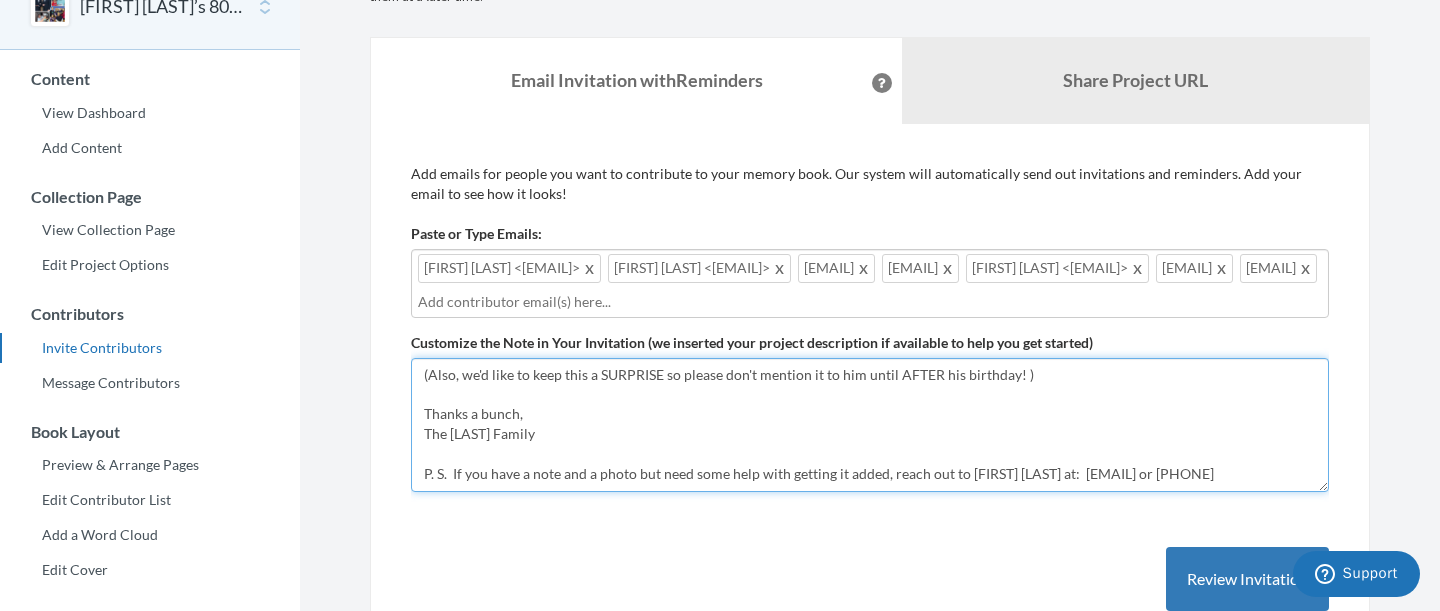 scroll, scrollTop: 0, scrollLeft: 0, axis: both 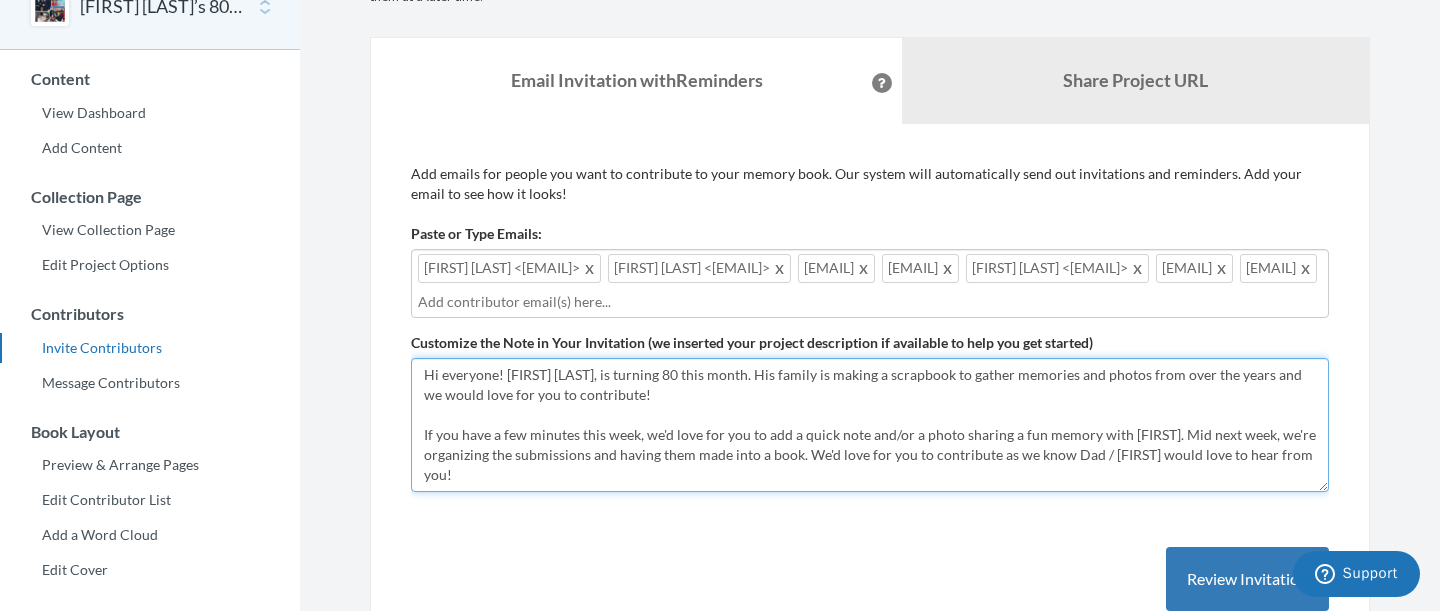 click on "Hi everyone! Our dad, [NAME], is turning 80 this month. We are making a scrapbook to gather memories and notes so we can share how much he means to us and how much we appreciate all he's done for us over the years. And we'd love your help!
If you have a few minutes during this week, we'd love for you to write a quick note and/or add a photo sharing a fun memory with [NAME] over the years. At the end of next week, we're taking the submissions and having them made into a book. We'd love for you to contribute as we know Dad / [NAME] would love to hear from you!
We'd love to keep this a SURPRISE so please don't mention it to him until AFTER his birthday!
Let us know if you need any help with adding your image or note - we're happy to assist. Thanks a bunch!" at bounding box center (870, 425) 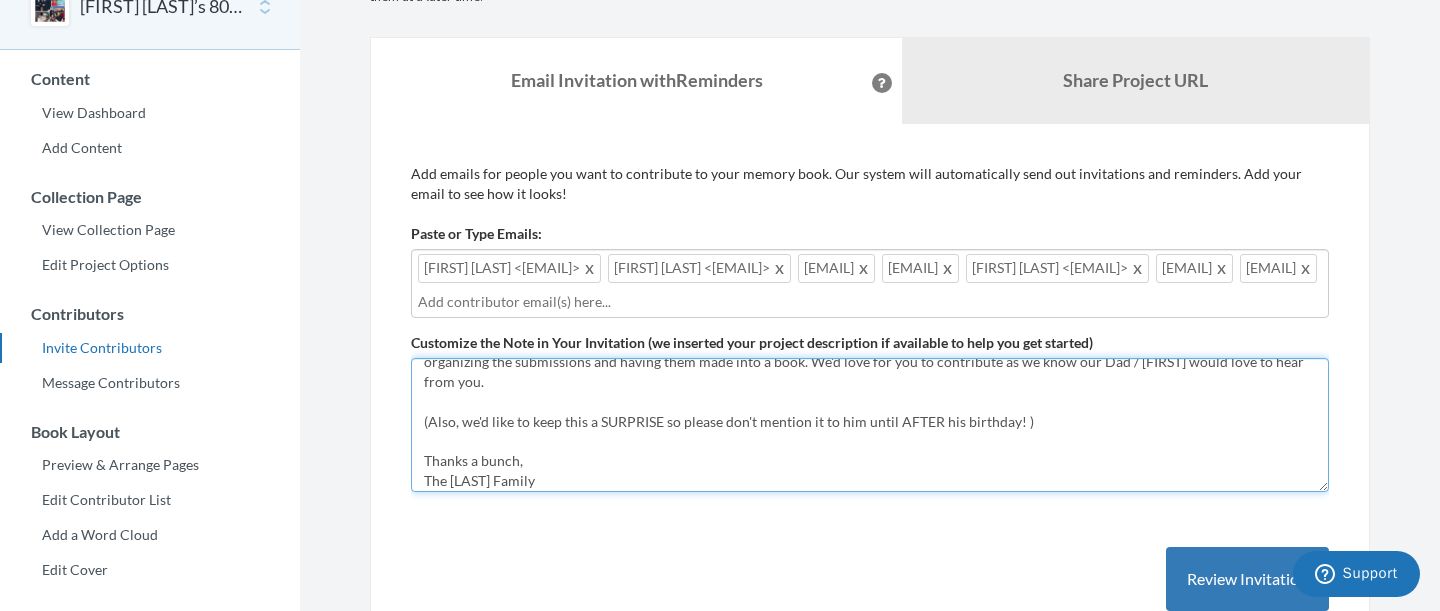 scroll, scrollTop: 160, scrollLeft: 0, axis: vertical 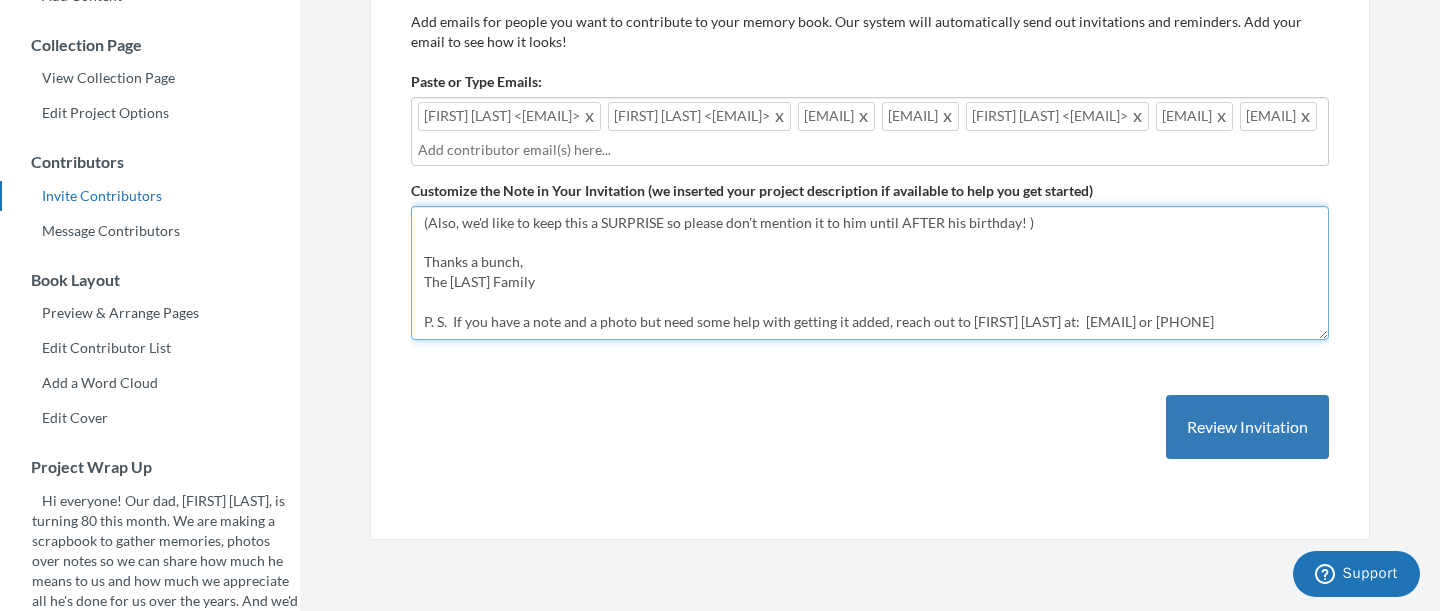 click on "Hi everyone! Our dad, [NAME], is turning 80 this month. We are making a scrapbook to gather memories and notes so we can share how much he means to us and how much we appreciate all he's done for us over the years. And we'd love your help!
If you have a few minutes during this week, we'd love for you to write a quick note and/or add a photo sharing a fun memory with [NAME] over the years. At the end of next week, we're taking the submissions and having them made into a book. We'd love for you to contribute as we know Dad / [NAME] would love to hear from you!
We'd love to keep this a SURPRISE so please don't mention it to him until AFTER his birthday!
Let us know if you need any help with adding your image or note - we're happy to assist. Thanks a bunch!" at bounding box center (870, 273) 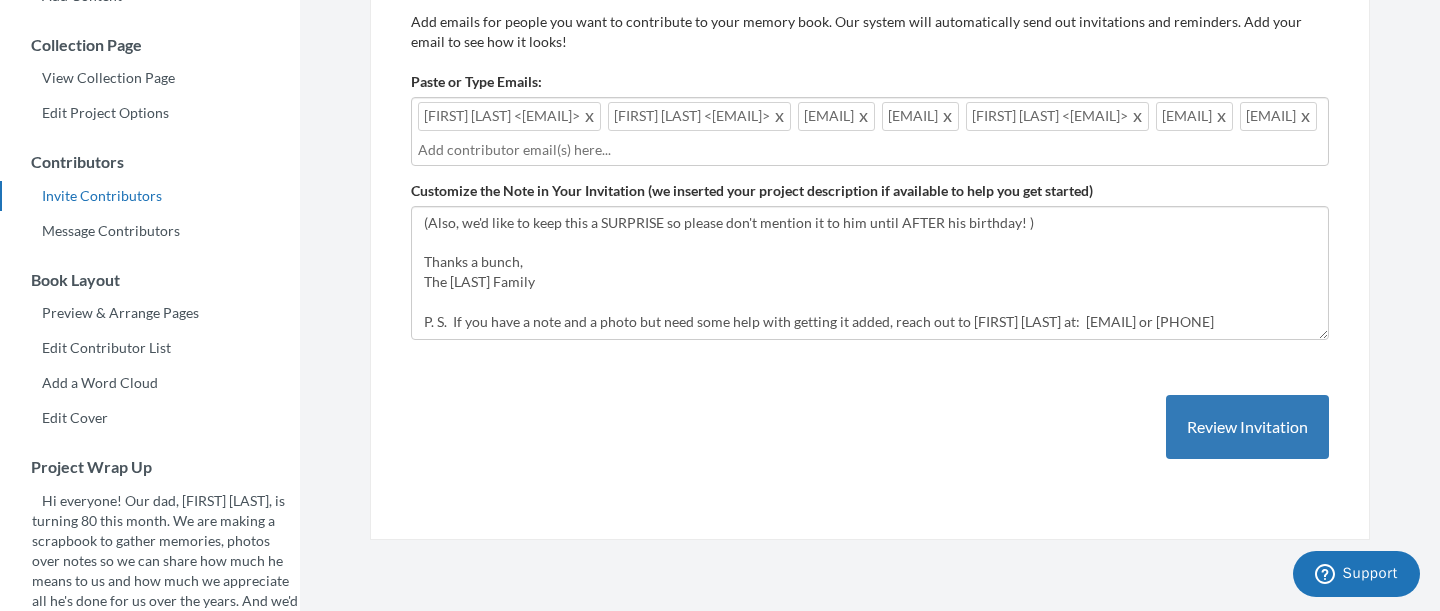click on "Add emails for people you want to contribute to your memory book. Our system will automatically send out invitations and reminders. Add your email to see how it looks!
Paste or Type Emails: [EMAIL], [EMAIL], [EMAIL], [EMAIL], [EMAIL], [EMAIL], [EMAIL] [FIRST] [LAST] <[EMAIL]>   [FIRST] [LAST] <[EMAIL]>   [EMAIL]   [EMAIL]   [FIRST] [LAST] <[EMAIL]>   [EMAIL]   [EMAIL]
Customize the Note in Your Invitation (we inserted your project description if available to help you get started)
Review Invitation" at bounding box center [870, 256] 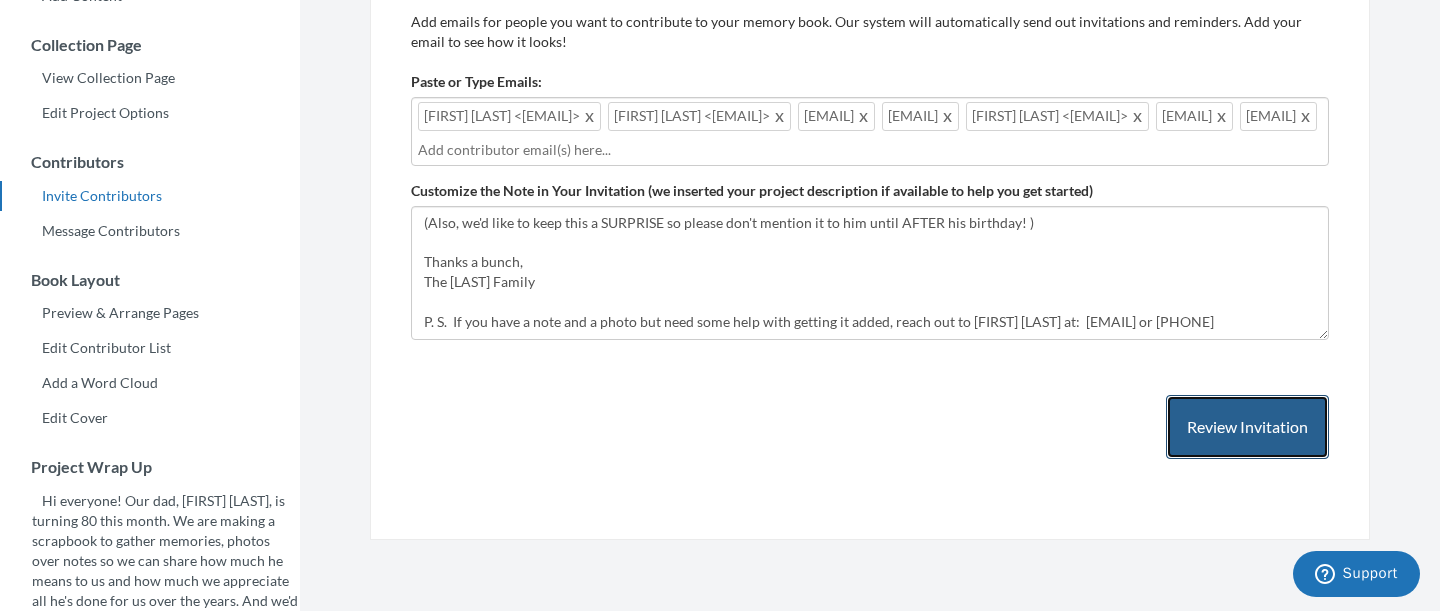 click on "Review Invitation" at bounding box center (1247, 427) 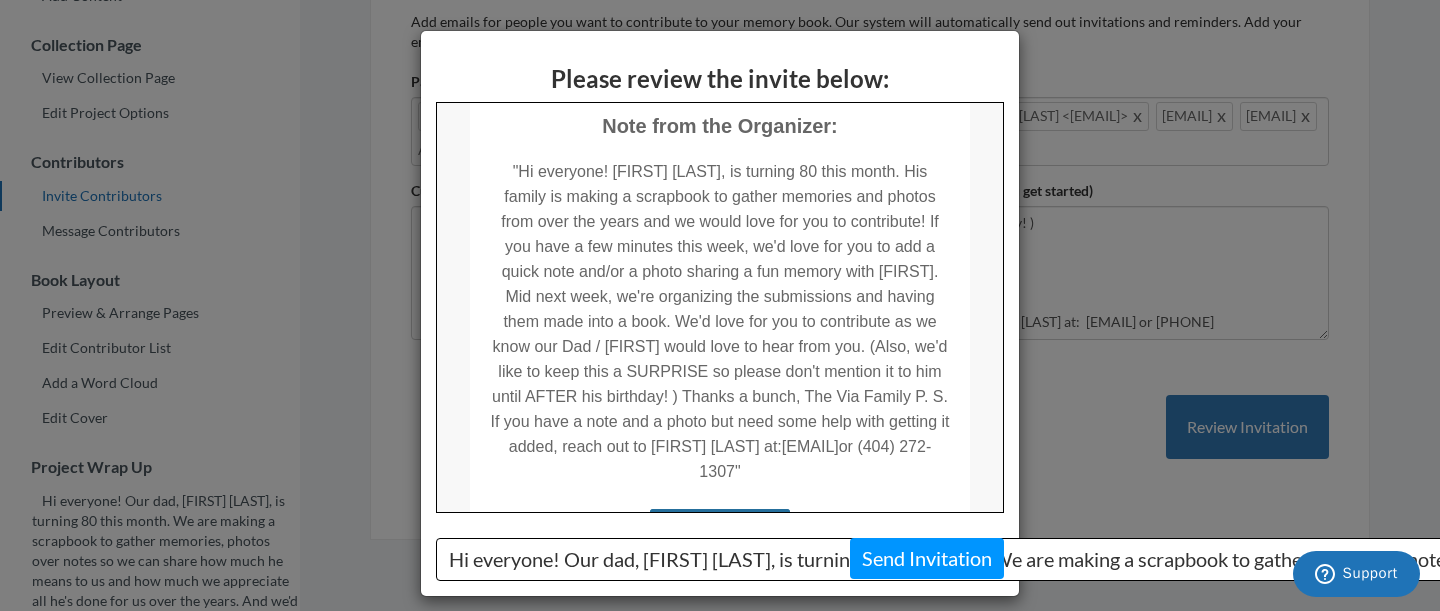 scroll, scrollTop: 437, scrollLeft: 0, axis: vertical 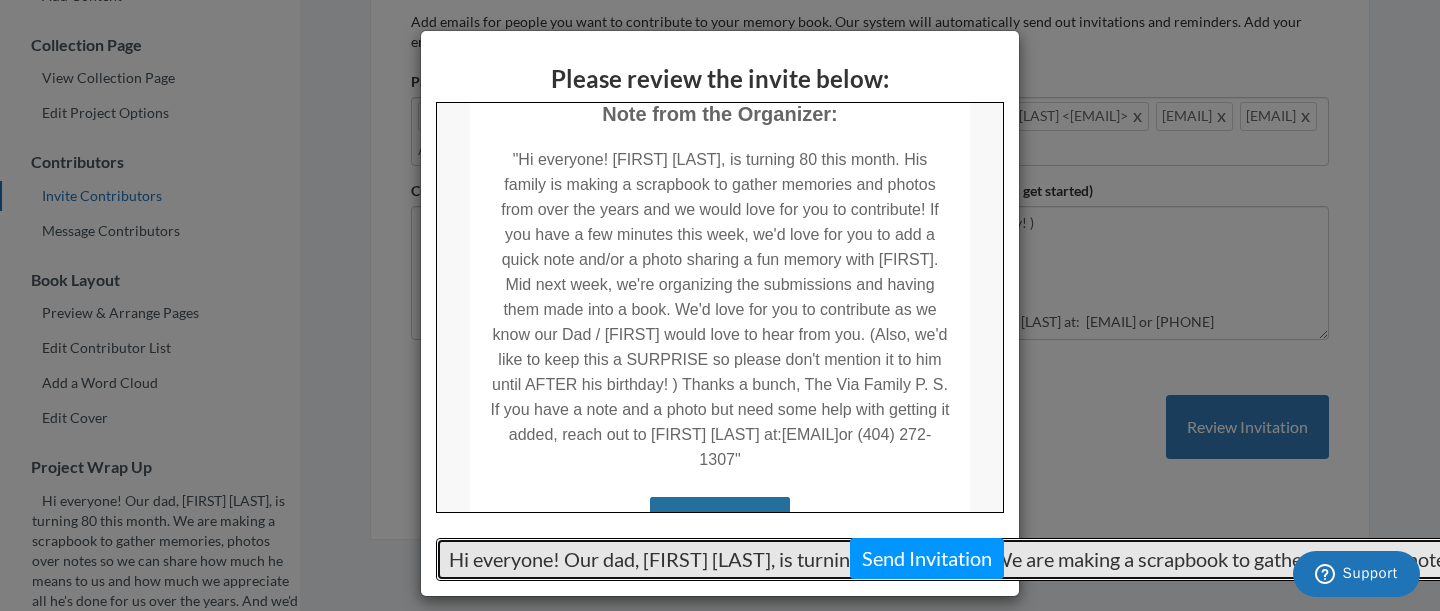 click on "Hi everyone! Our dad, [FIRST] [LAST], is turning 80 this month. We are making a scrapbook to gather memories, notes so we can share how much he means to us and how much we appreciate all he's done for us over the years. And we'd love your help!
If you have a few minutes during this week, we'd love for you to write a quick note and/or add a photo sharing a fun memory with [FIRST] [LAST] over the years. At the end of next week, we're taking the submissions and having them made into a book. We'd love for you to contribute as we know Dad / [FIRST] [LAST] would love to hear from you!
We'd love to keep this a SURPRISE so please don't mention it to him until AFTER his birthday!
Thanks a bunch!
P. S.  If you have a note and a photo but need some help with getting it added, reach out to Laura at:  [EMAIL] or [PHONE]" at bounding box center (3958, 559) 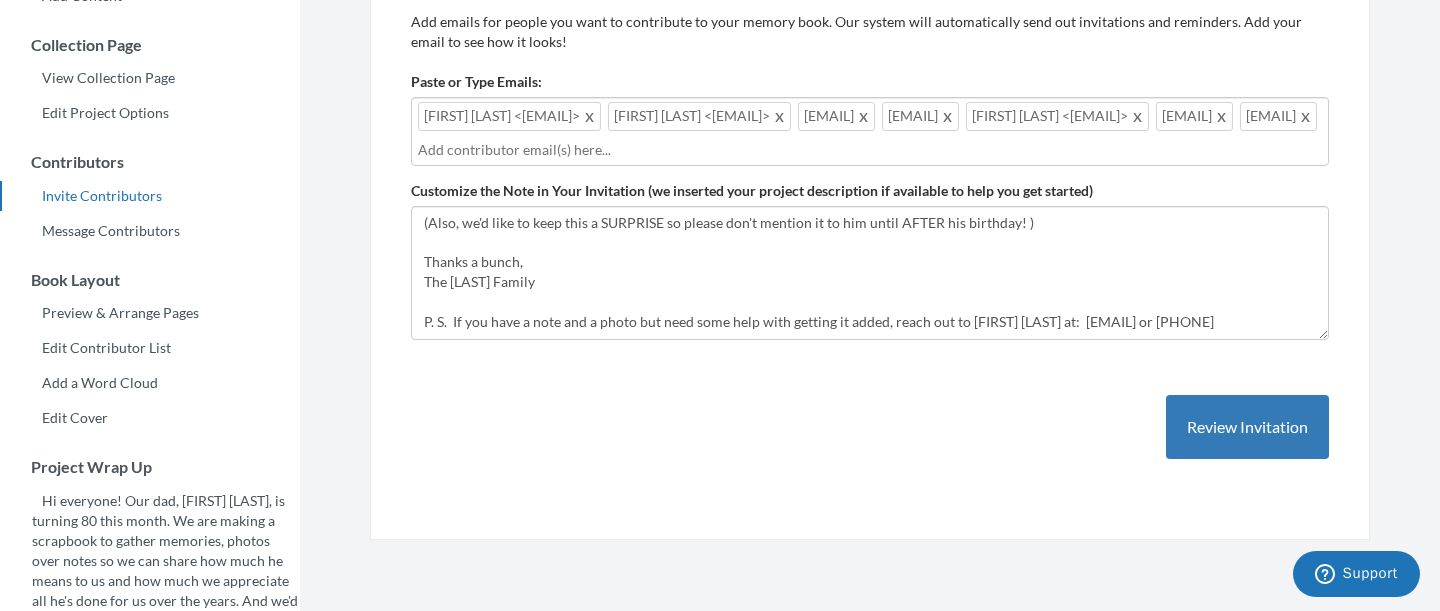scroll, scrollTop: 0, scrollLeft: 0, axis: both 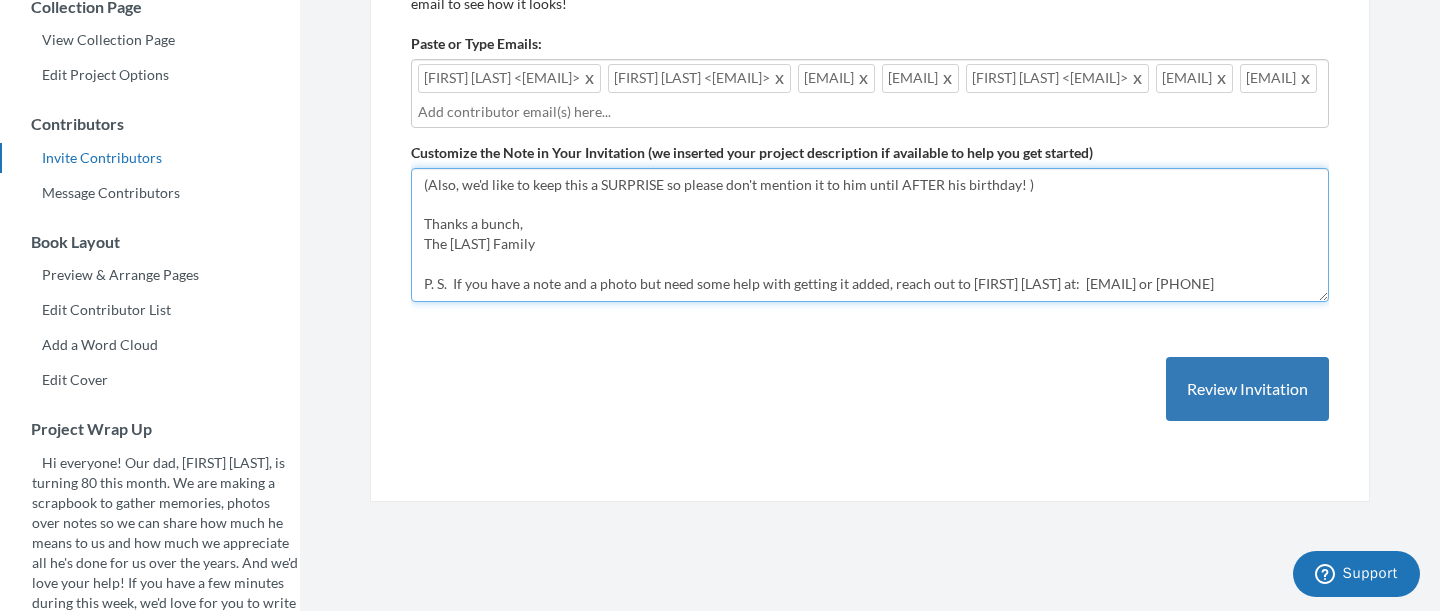 click on "Hi everyone! Our dad, [NAME], is turning 80 this month. We are making a scrapbook to gather memories and notes so we can share how much he means to us and how much we appreciate all he's done for us over the years. And we'd love your help!
If you have a few minutes during this week, we'd love for you to write a quick note and/or add a photo sharing a fun memory with [NAME] over the years. At the end of next week, we're taking the submissions and having them made into a book. We'd love for you to contribute as we know Dad / [NAME] would love to hear from you!
We'd love to keep this a SURPRISE so please don't mention it to him until AFTER his birthday!
Let us know if you need any help with adding your image or note - we're happy to assist. Thanks a bunch!" at bounding box center (870, 235) 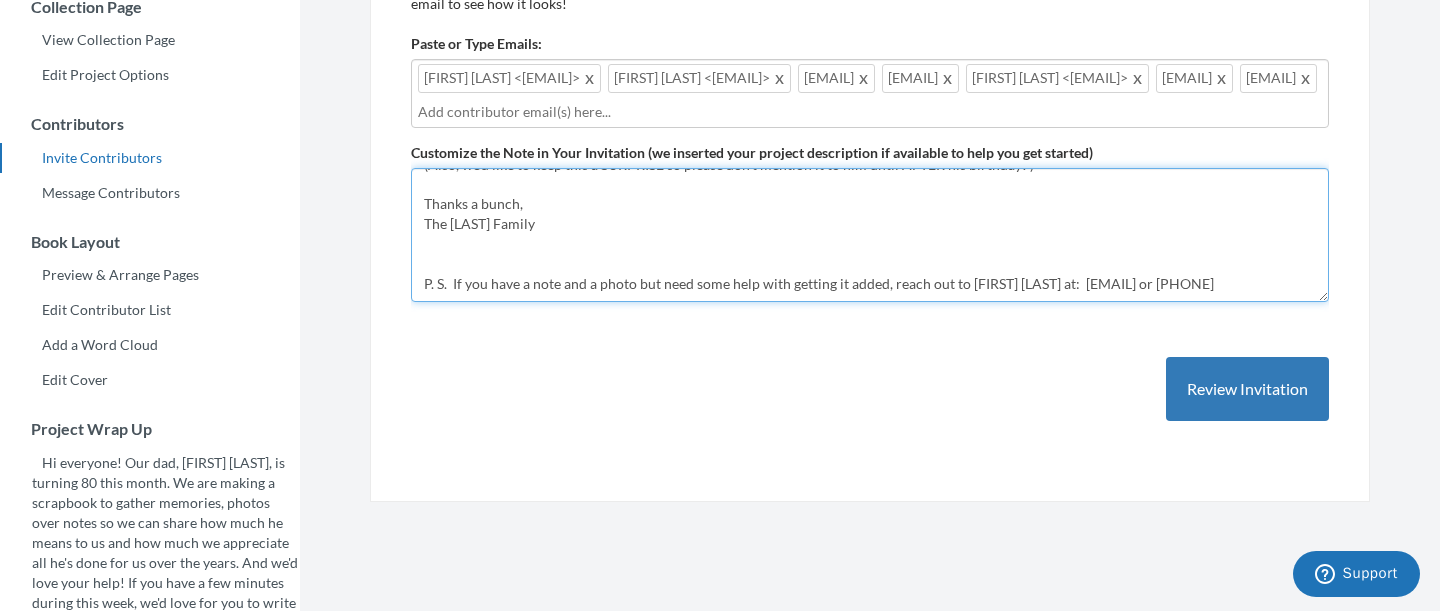 type on "Hi everyone! [FIRST] [LAST], is turning 80 this month. His family is making a scrapbook to gather memories and photos from over the years and we would love for you to contribute!
If you have a few minutes this week, we'd love for you to add a quick note and/or a photo sharing a fun memory with [FIRST]. Mid next week, we're organizing the submissions and having them made into a book. We'd love for you to contribute as we know our Dad / [FIRST] would love to hear from you.
(Also, we'd like to keep this a SURPRISE so please don't mention it to him until AFTER his birthday! )
Thanks a bunch,
The [LAST] Family
P. S.  If you have a note and a photo but need some help with getting it added, reach out to [FIRST] [LAST] at:  [EMAIL] or [PHONE]" 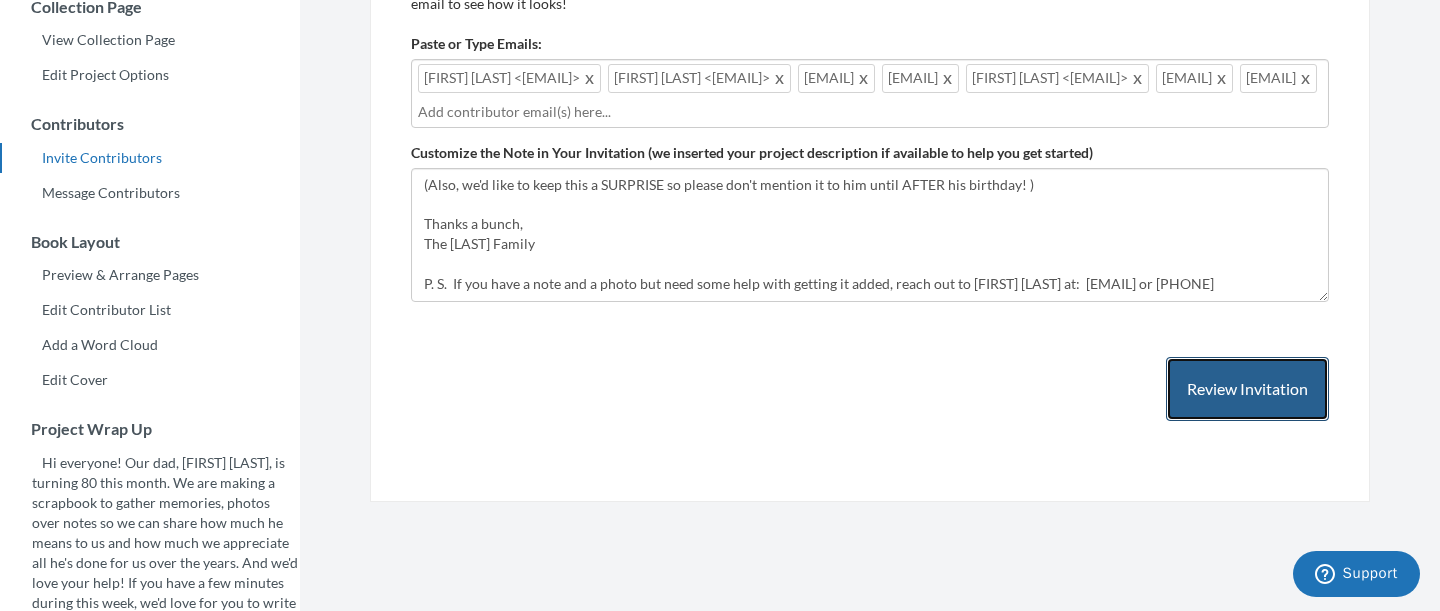 click on "Review Invitation" at bounding box center [1247, 389] 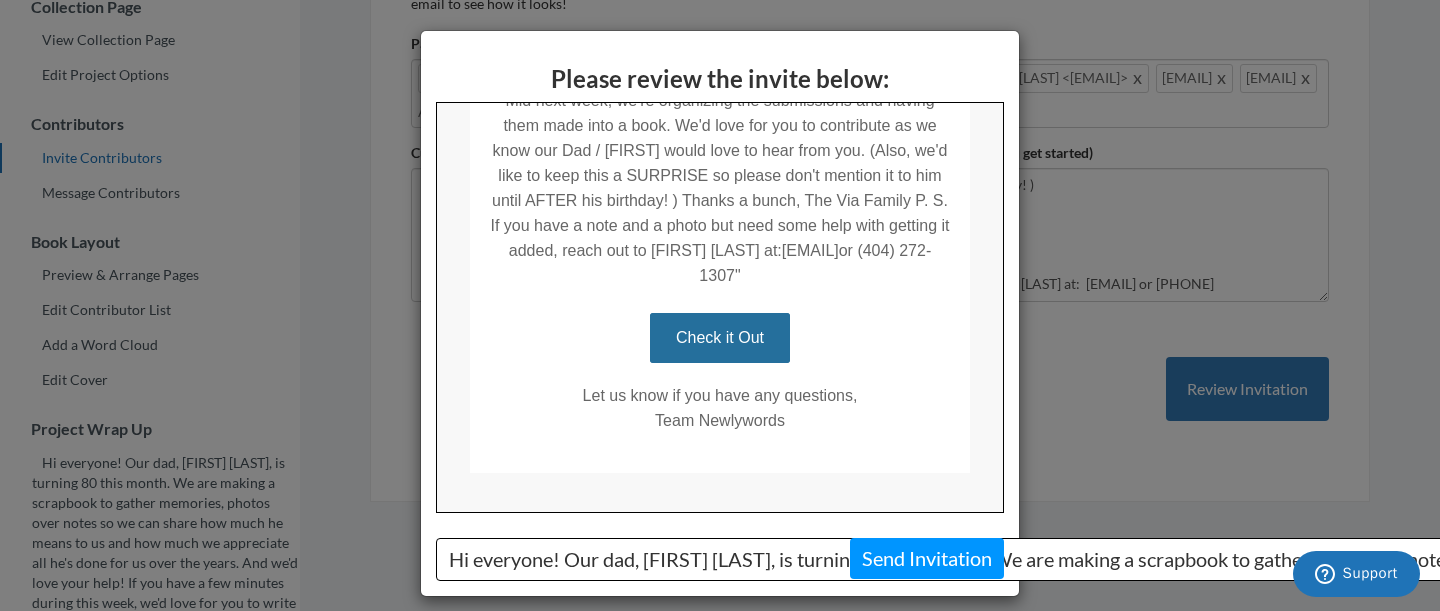 scroll, scrollTop: 652, scrollLeft: 0, axis: vertical 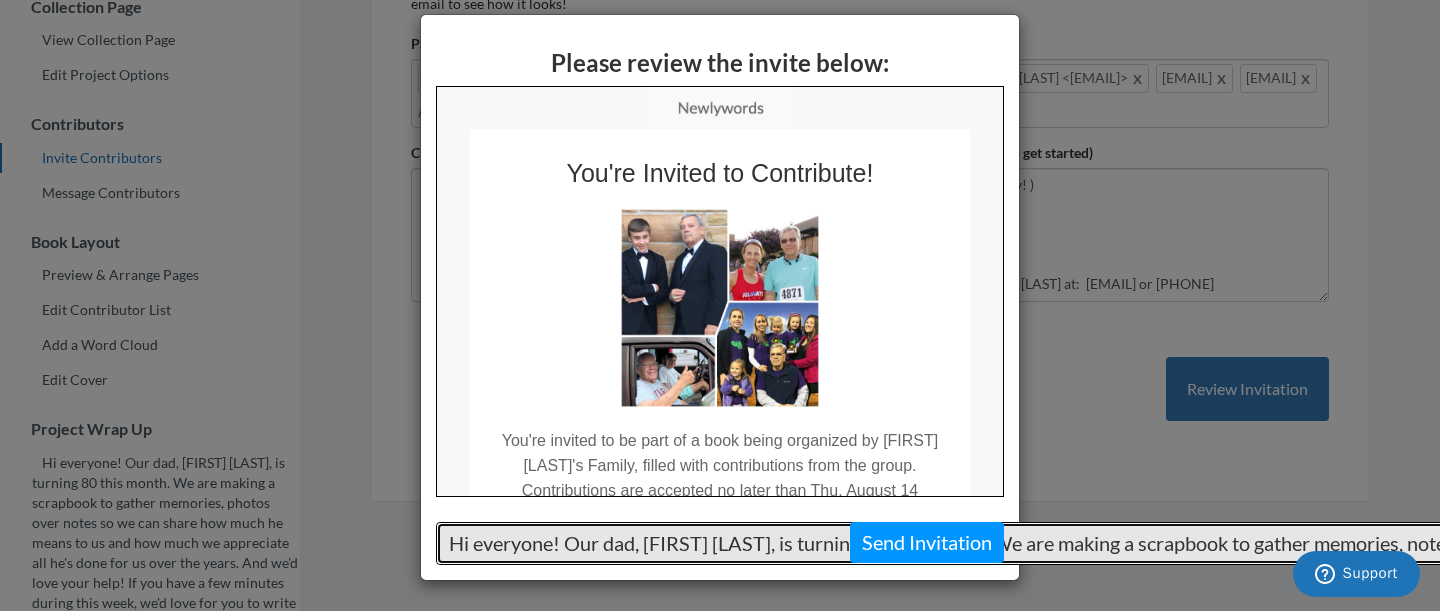 click on "Hi everyone! Our dad, [FIRST] [LAST], is turning 80 this month. We are making a scrapbook to gather memories, notes so we can share how much he means to us and how much we appreciate all he's done for us over the years. And we'd love your help!
If you have a few minutes during this week, we'd love for you to write a quick note and/or add a photo sharing a fun memory with [FIRST] [LAST] over the years. At the end of next week, we're taking the submissions and having them made into a book. We'd love for you to contribute as we know Dad / [FIRST] [LAST] would love to hear from you!
We'd love to keep this a SURPRISE so please don't mention it to him until AFTER his birthday!
Thanks a bunch!
P. S.  If you have a note and a photo but need some help with getting it added, reach out to Laura at:  [EMAIL] or [PHONE]" at bounding box center (3958, 543) 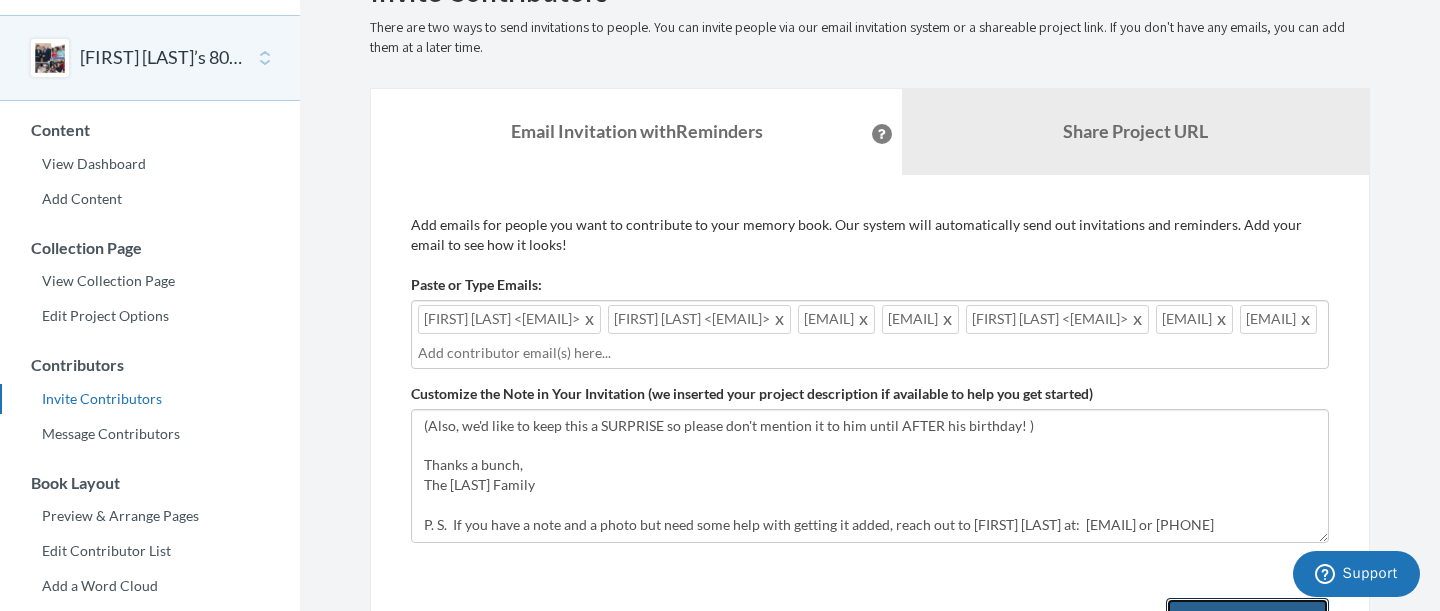 scroll, scrollTop: 55, scrollLeft: 0, axis: vertical 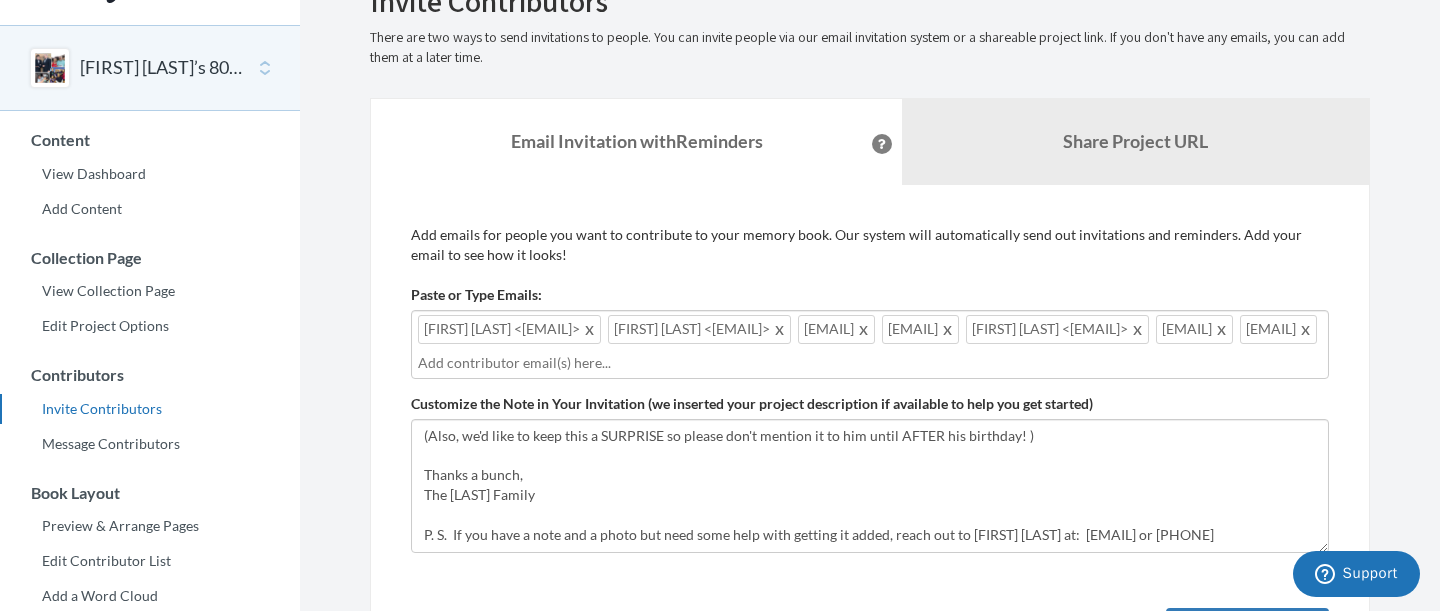 click at bounding box center (870, 363) 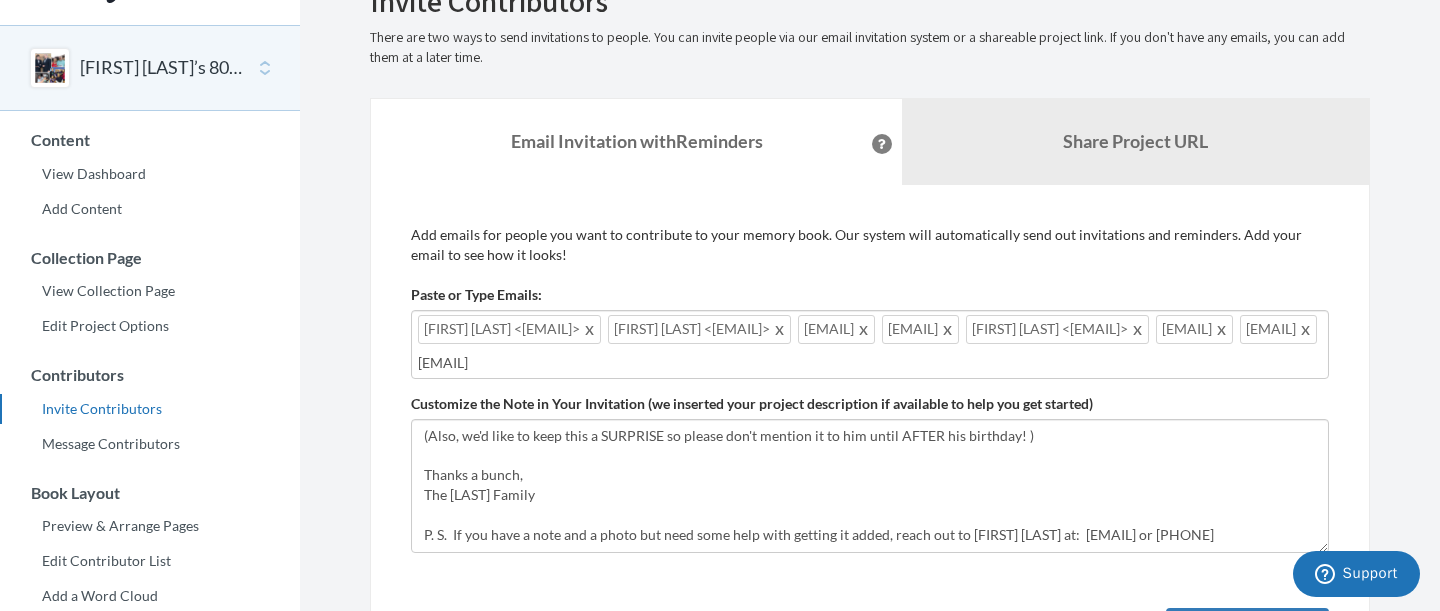 type on "[EMAIL]" 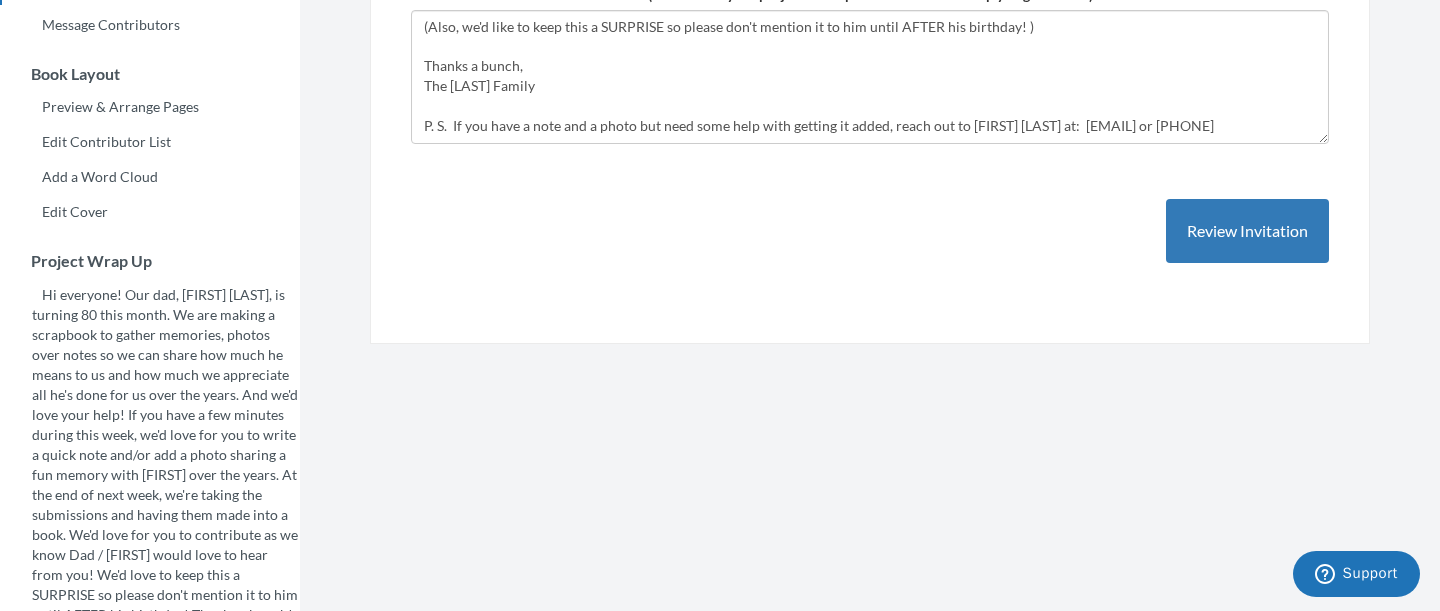 scroll, scrollTop: 483, scrollLeft: 0, axis: vertical 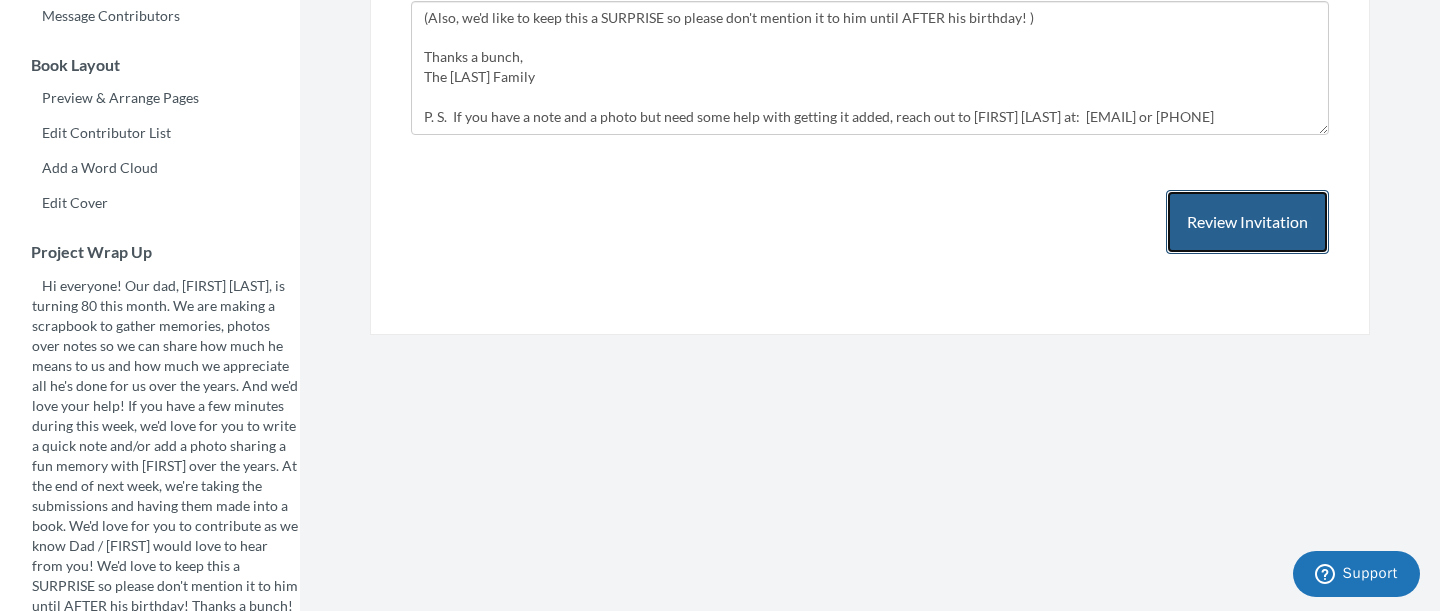 click on "Review Invitation" at bounding box center (1247, 222) 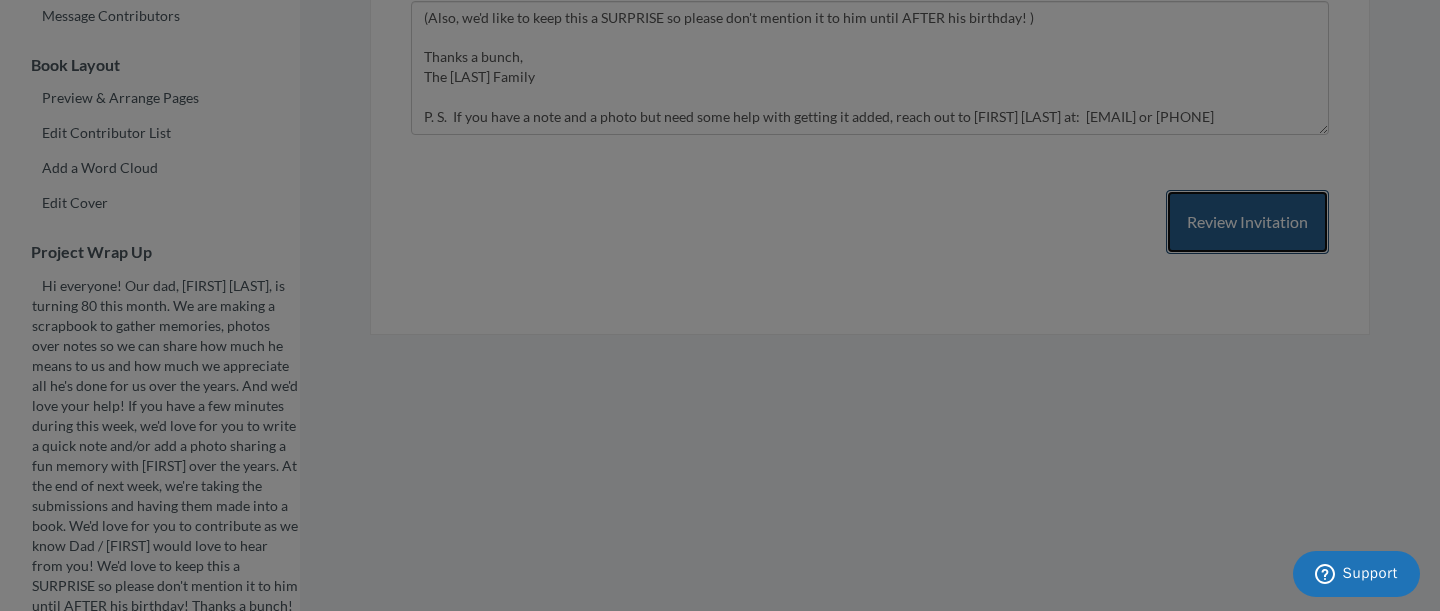 scroll, scrollTop: 0, scrollLeft: 0, axis: both 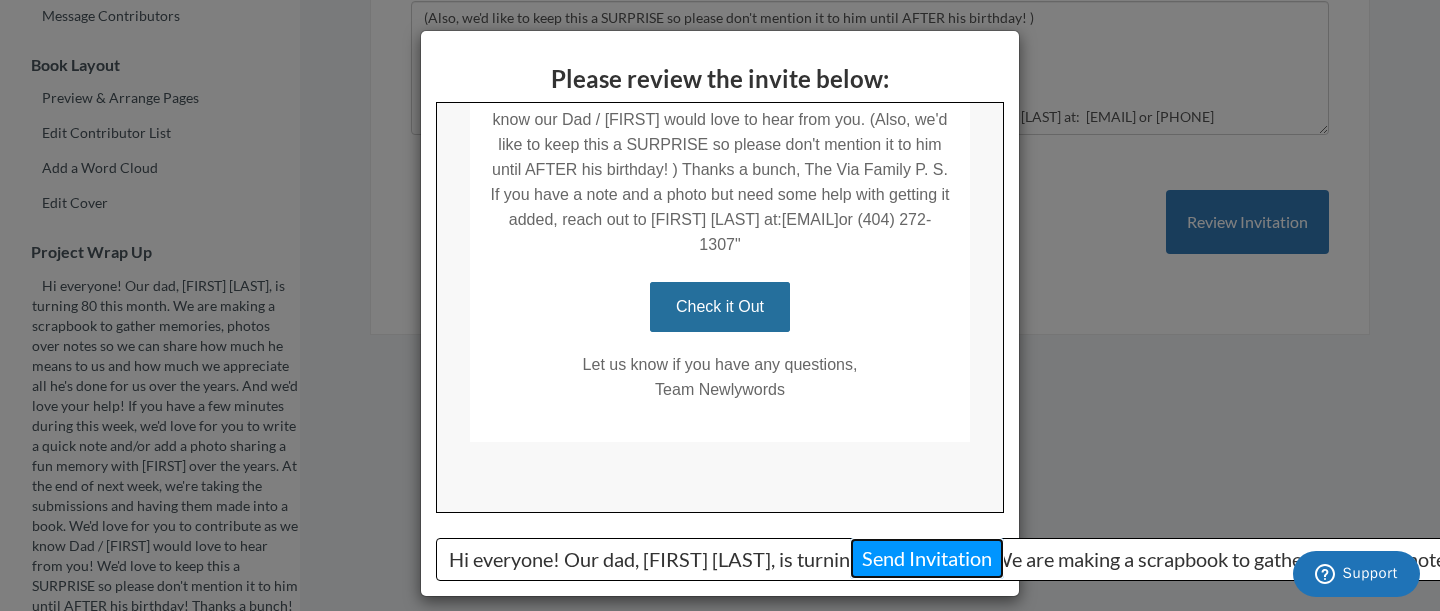 click on "Send Invitation" at bounding box center [927, 558] 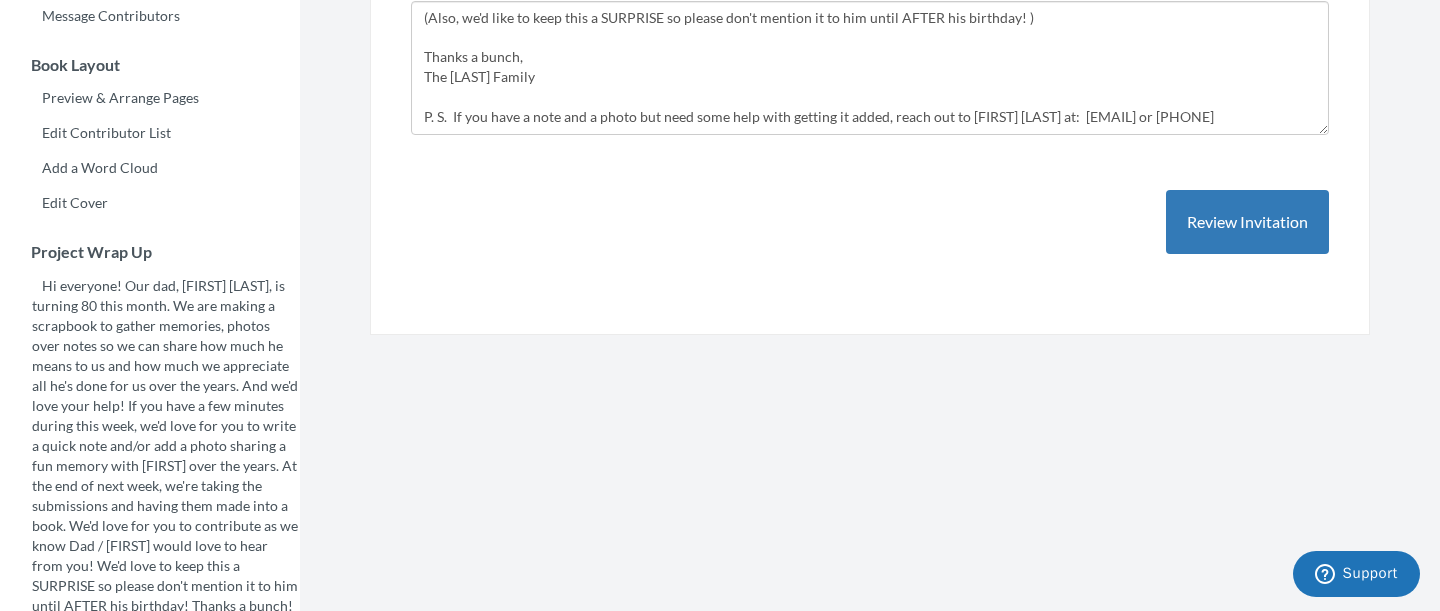 scroll, scrollTop: 0, scrollLeft: 0, axis: both 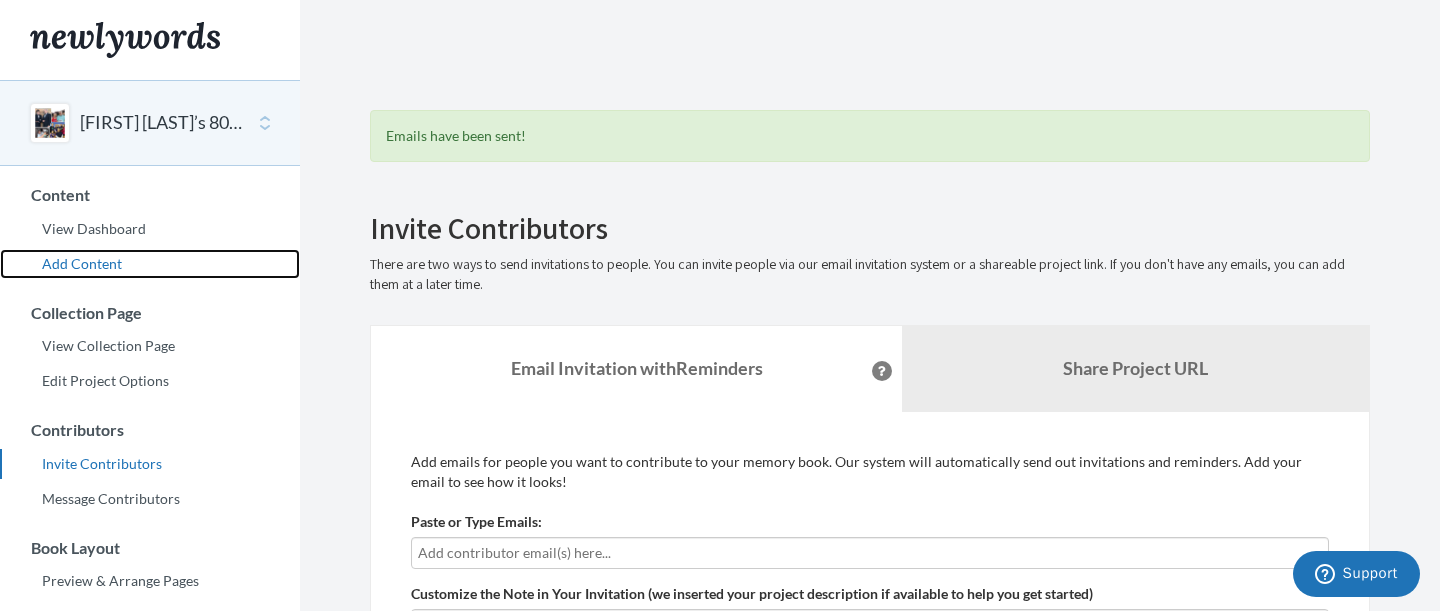 click on "Add Content" at bounding box center (150, 264) 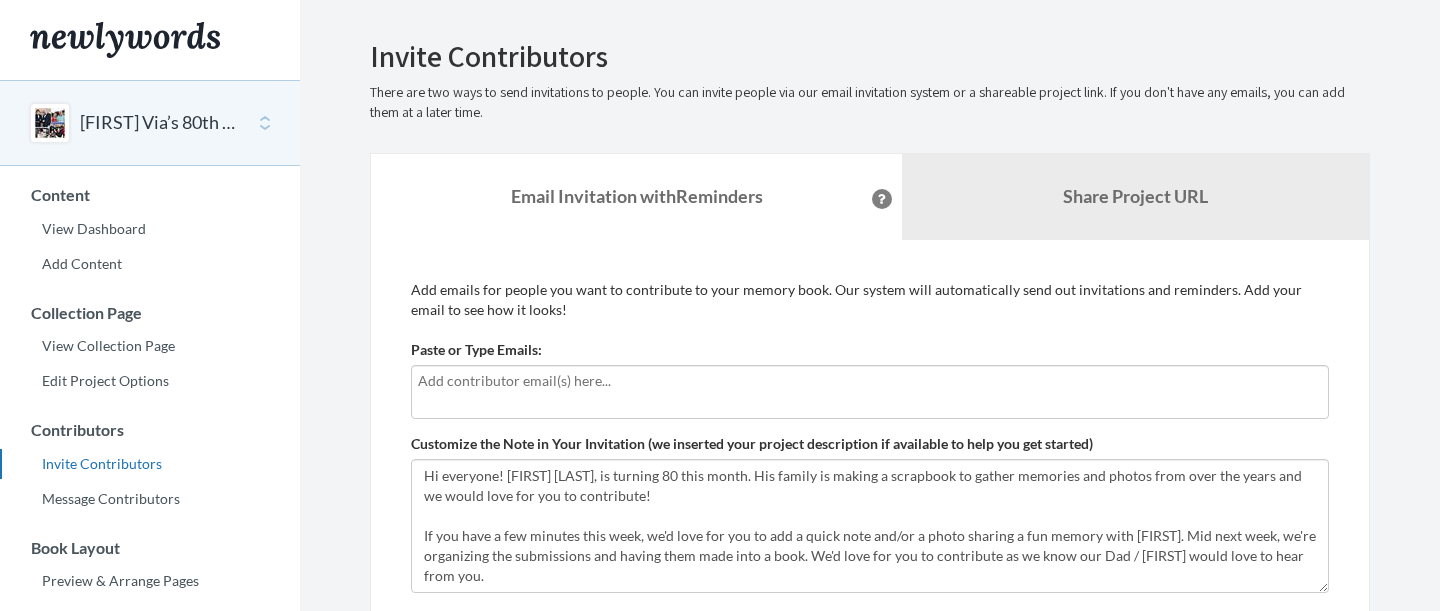 scroll, scrollTop: 0, scrollLeft: 0, axis: both 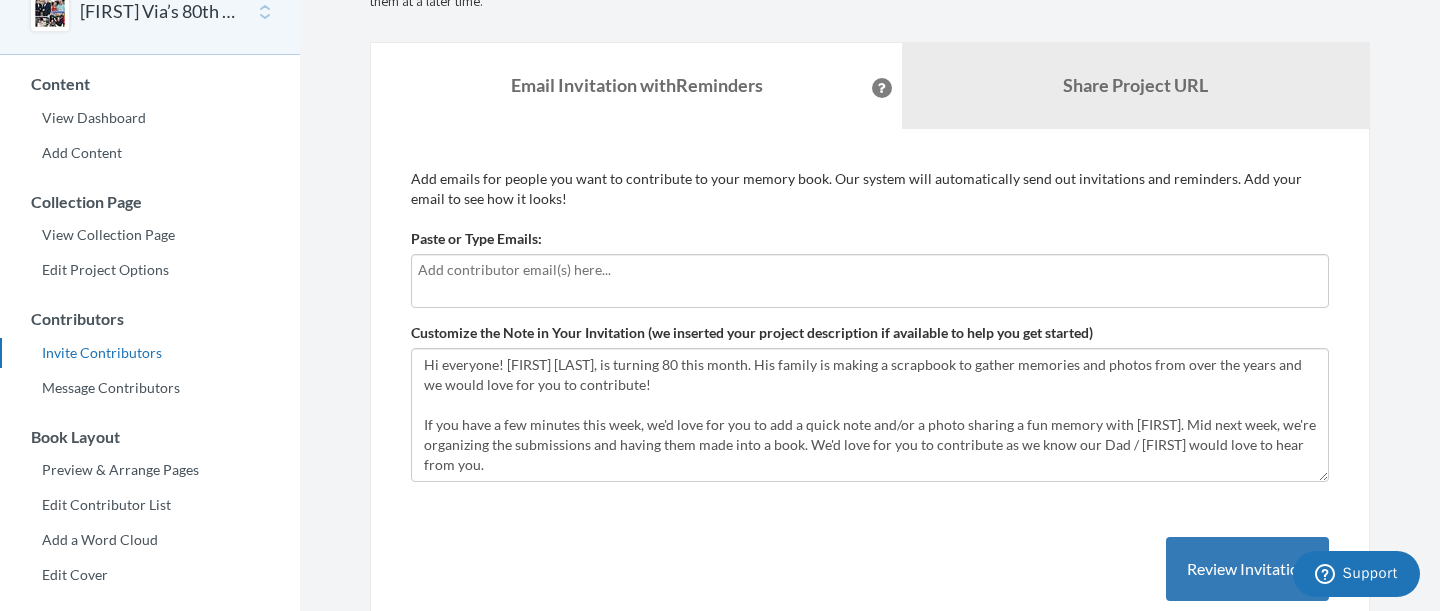 click at bounding box center (870, 270) 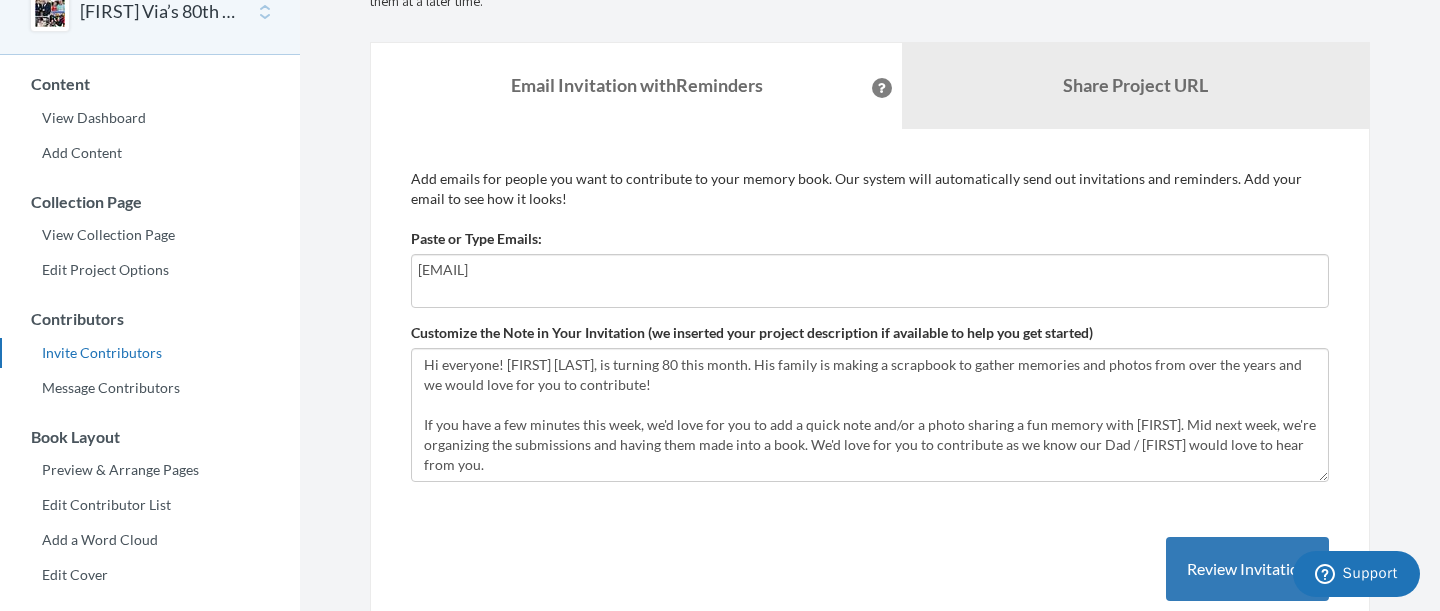 type on "[EMAIL]" 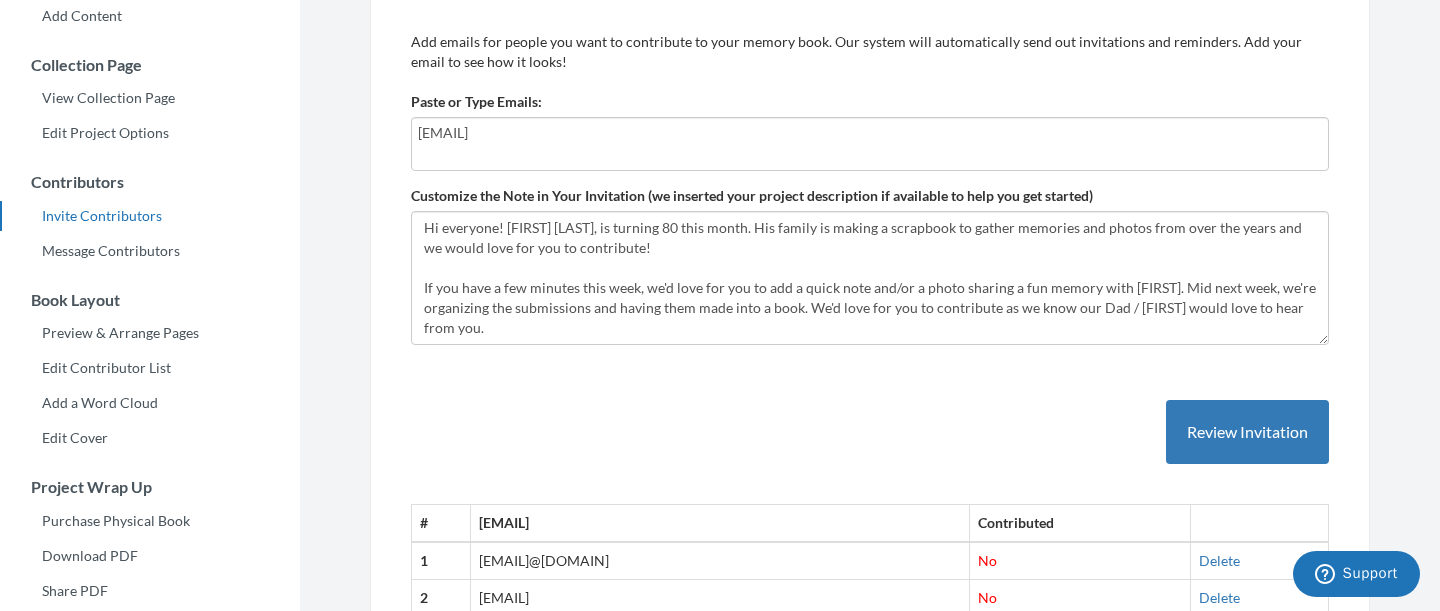 scroll, scrollTop: 262, scrollLeft: 0, axis: vertical 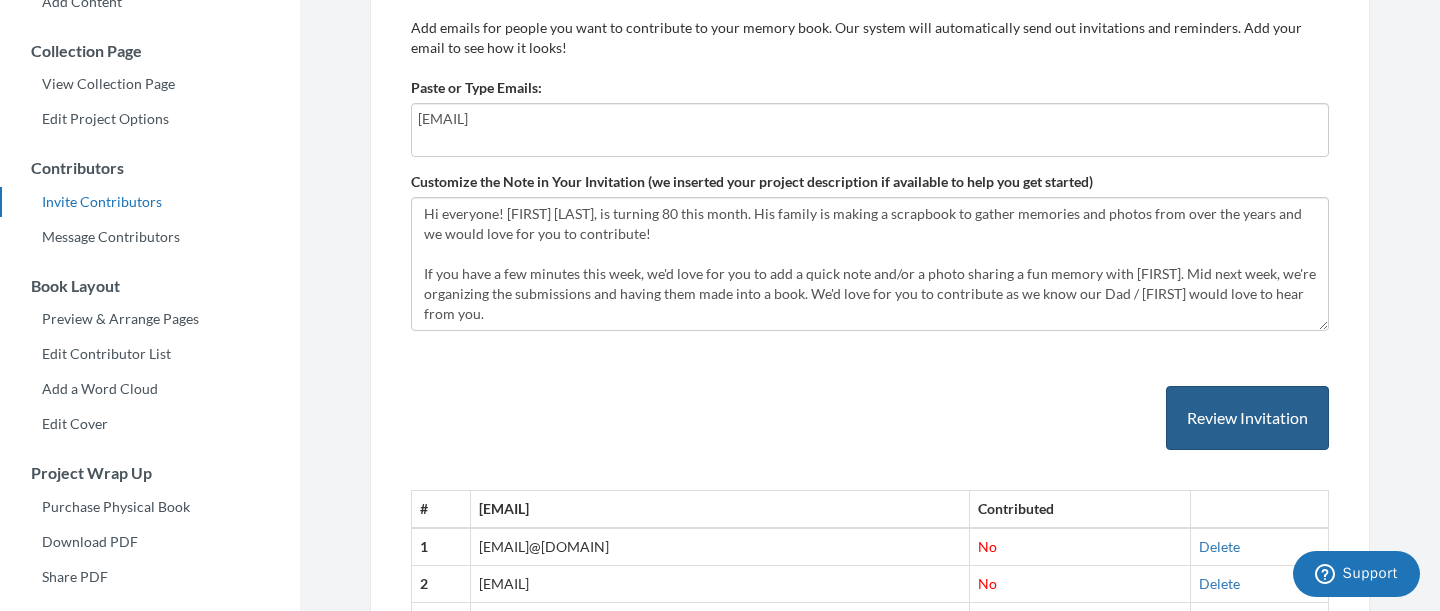 type 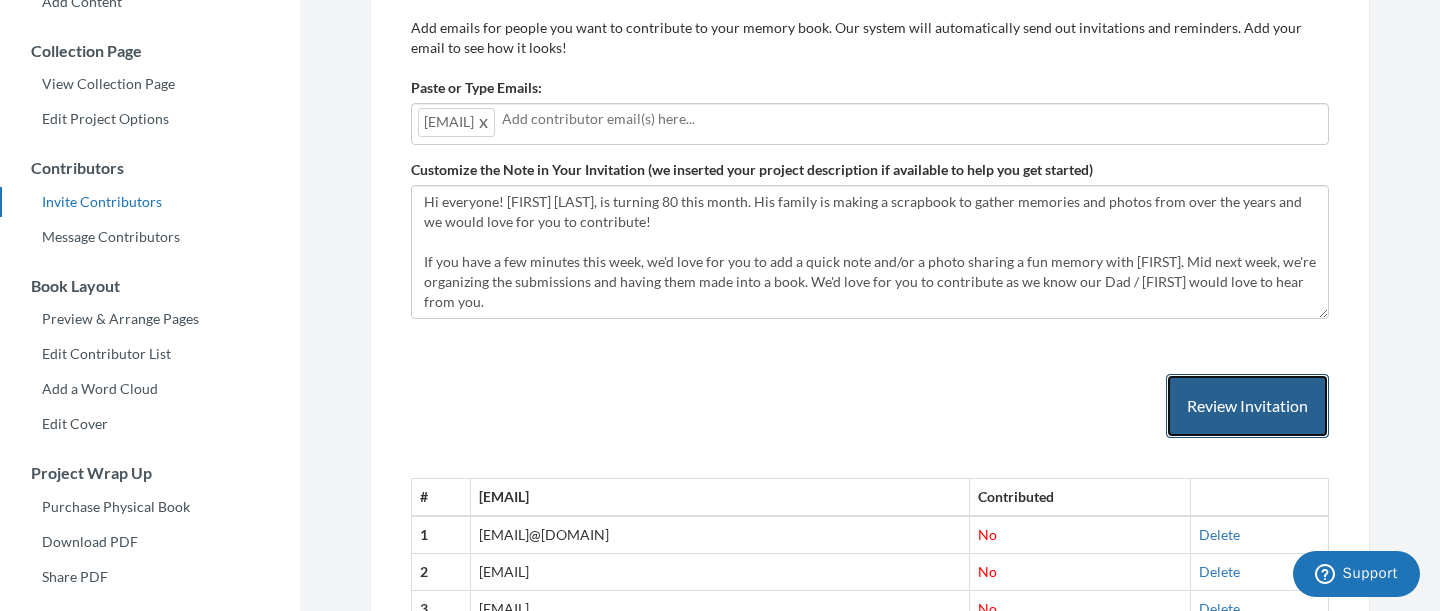 click on "Review Invitation" at bounding box center (1247, 406) 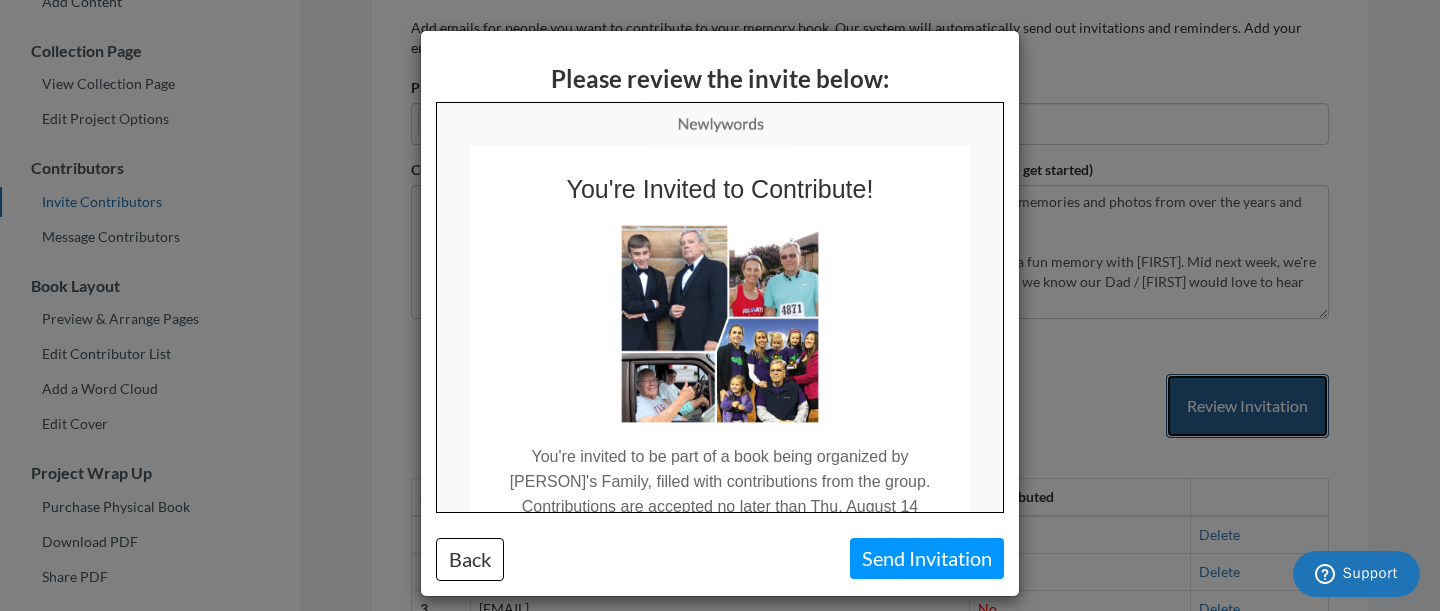 scroll, scrollTop: 0, scrollLeft: 0, axis: both 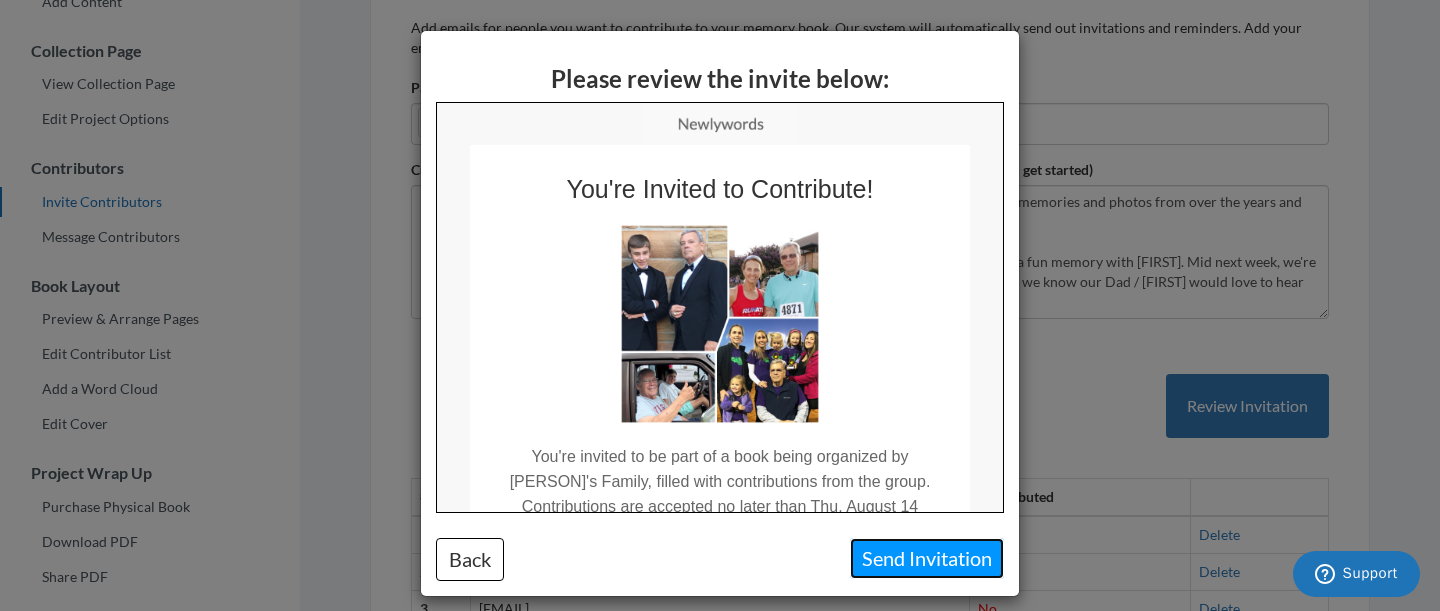 click on "Send Invitation" at bounding box center (927, 558) 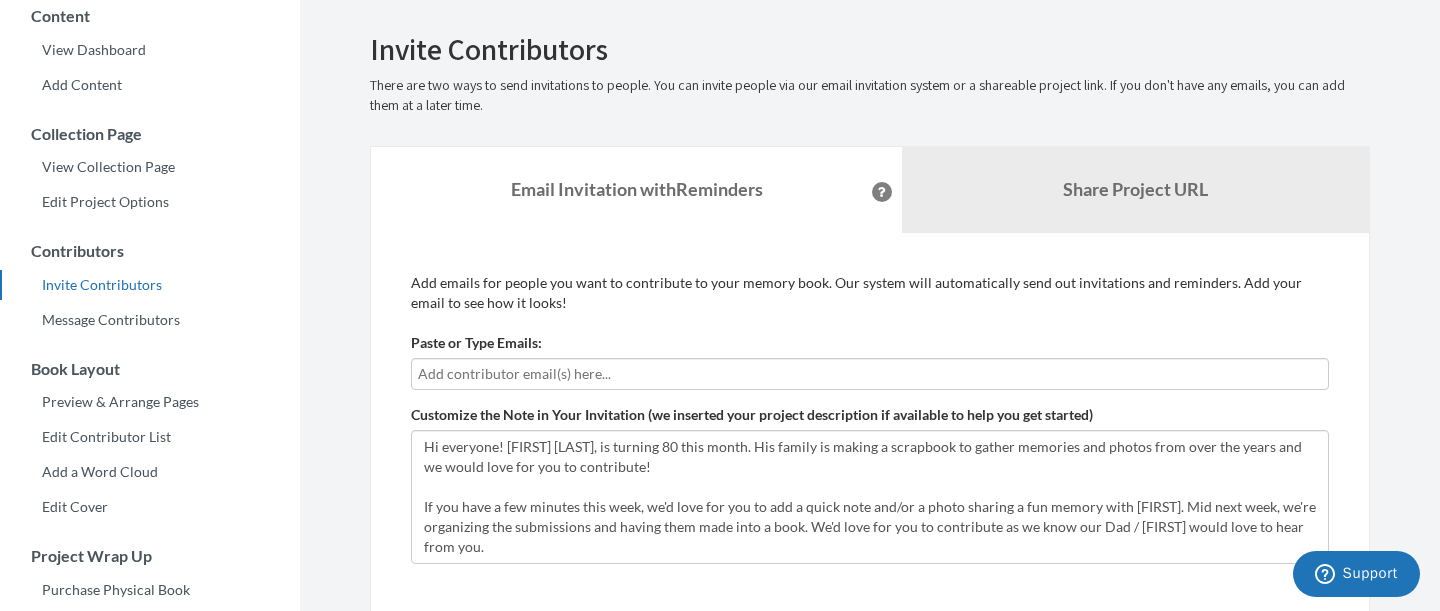 scroll, scrollTop: 176, scrollLeft: 0, axis: vertical 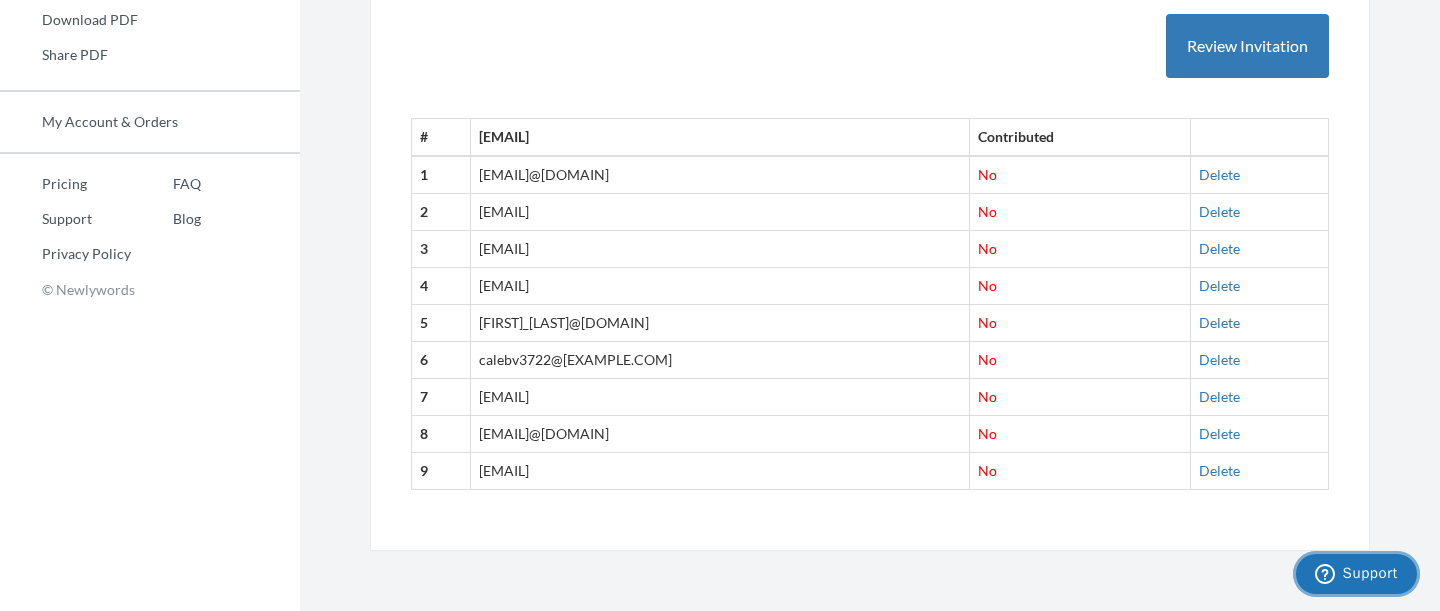 click on "Support" at bounding box center (1370, 573) 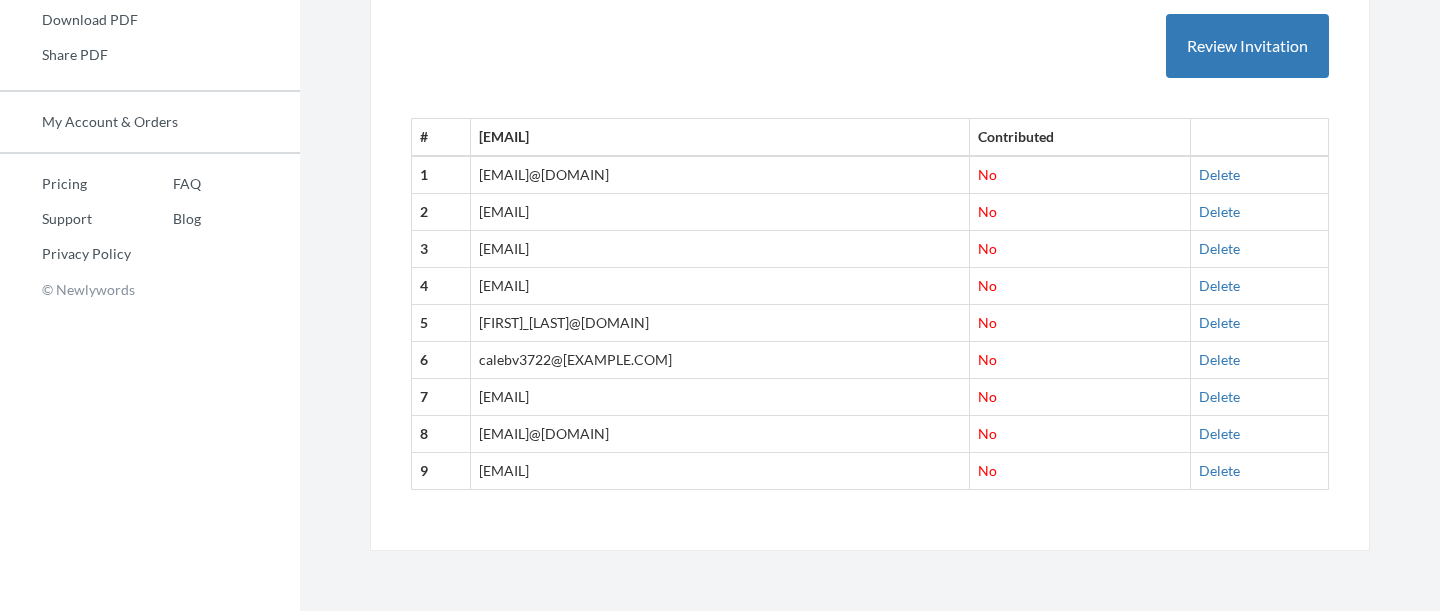 scroll, scrollTop: 0, scrollLeft: 0, axis: both 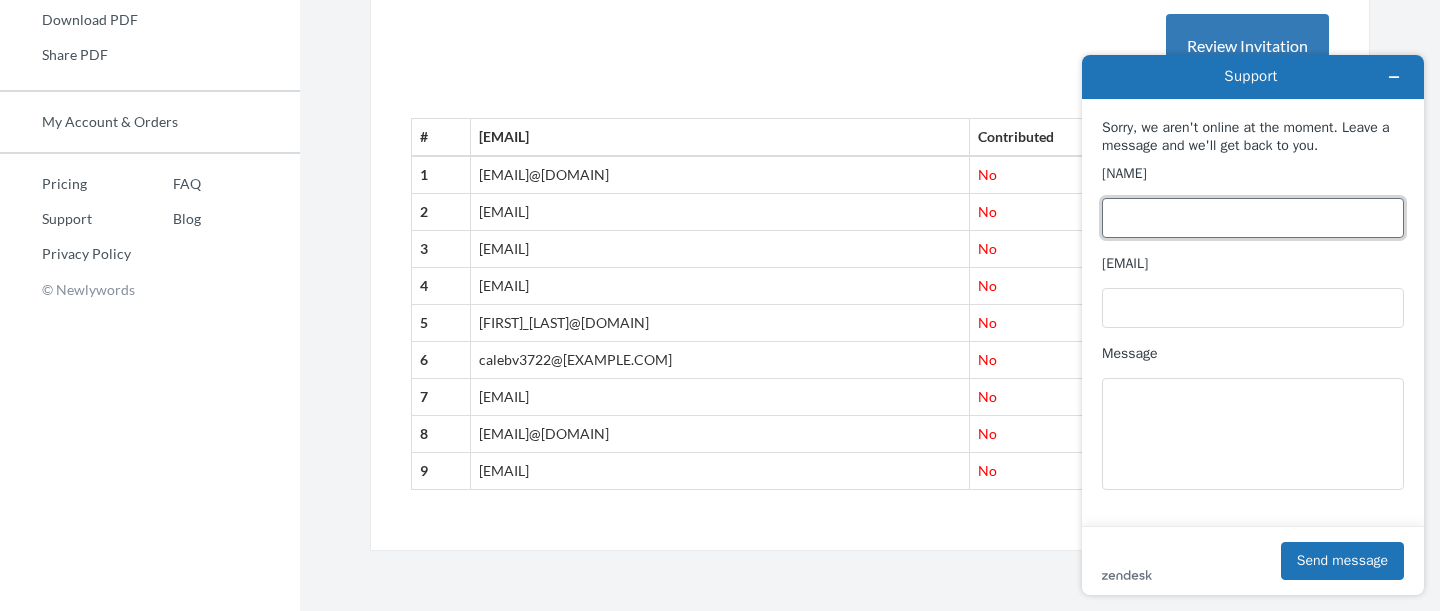 click on "Name" at bounding box center [1253, 218] 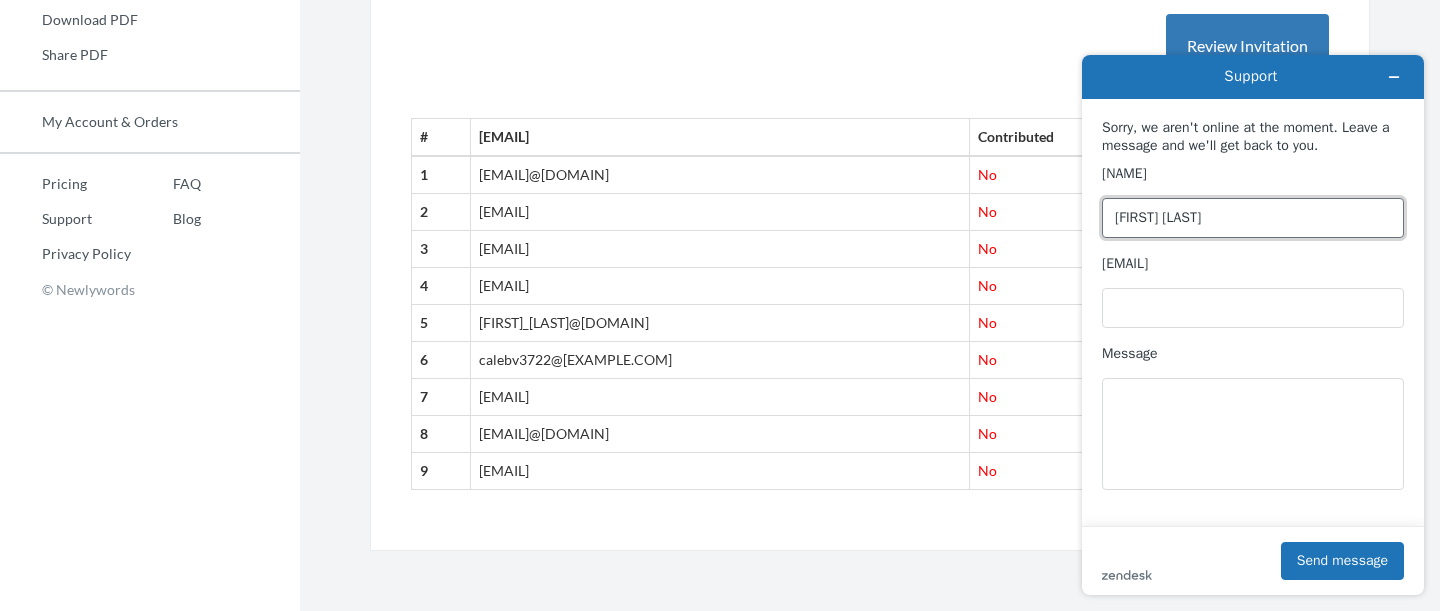type on "Laura Jones" 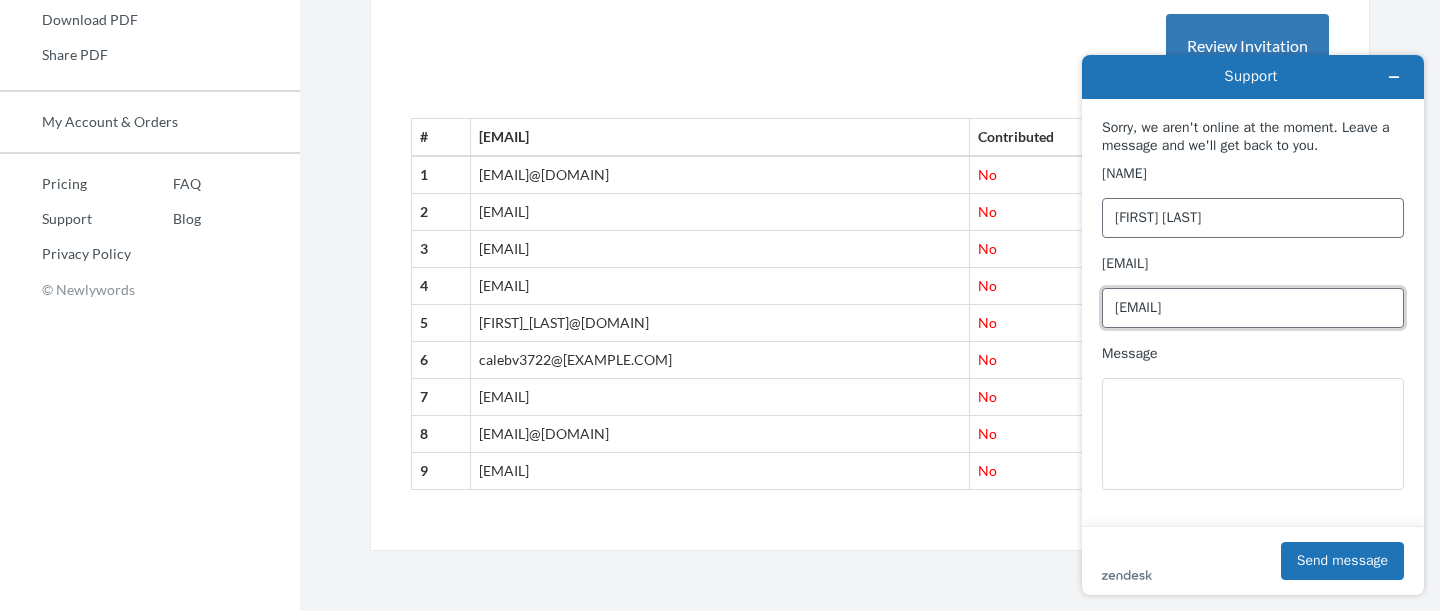 type on "[EMAIL]" 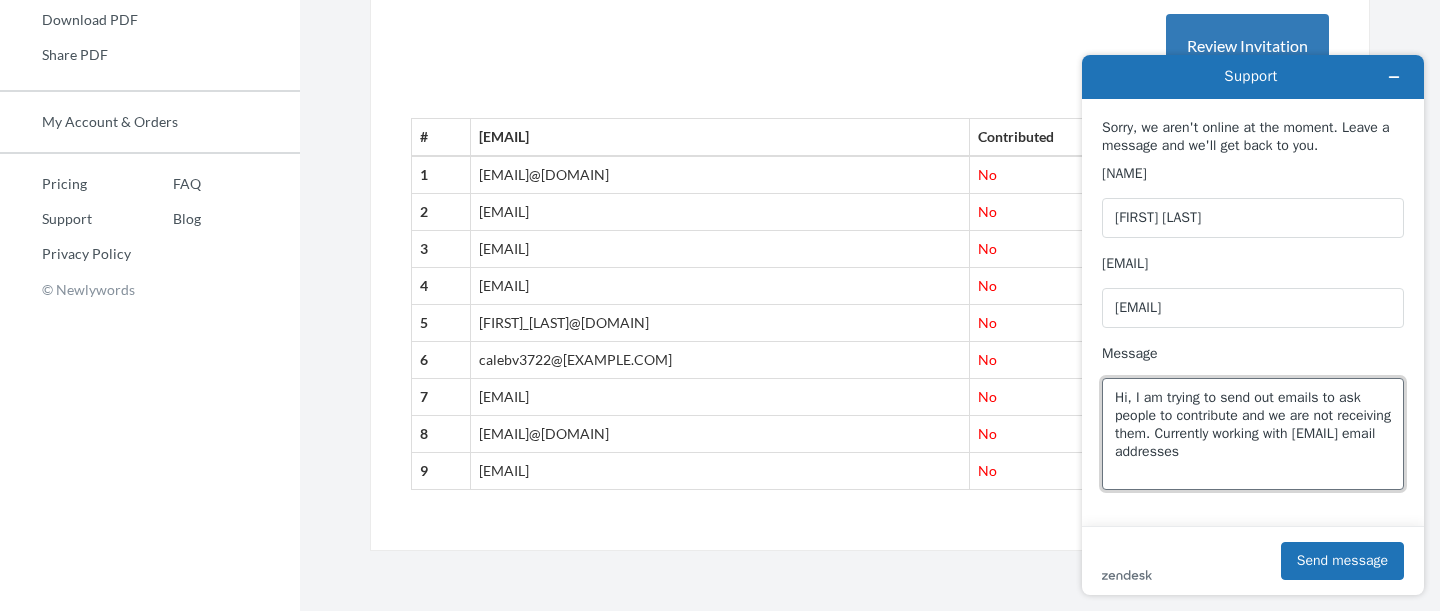click on "Hi, I am trying to send out emails to ask people to contribute and we are not receiving them. Currently working with gmail email addresses" at bounding box center [1253, 434] 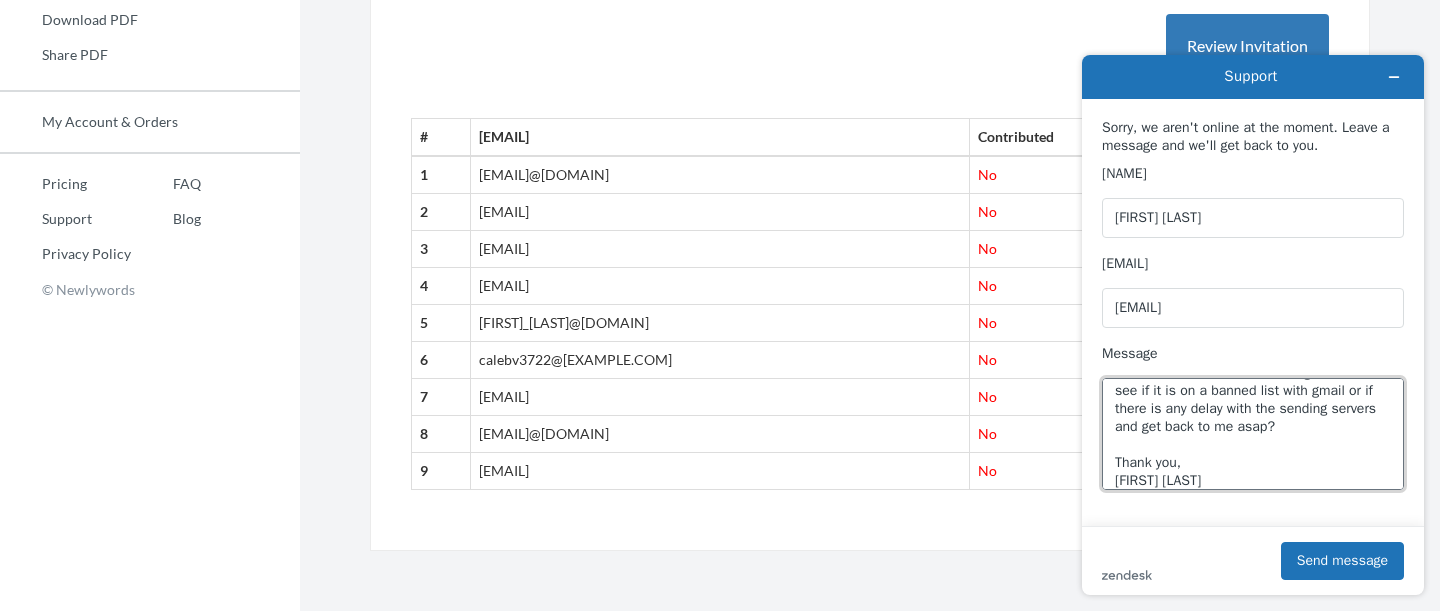 scroll, scrollTop: 156, scrollLeft: 0, axis: vertical 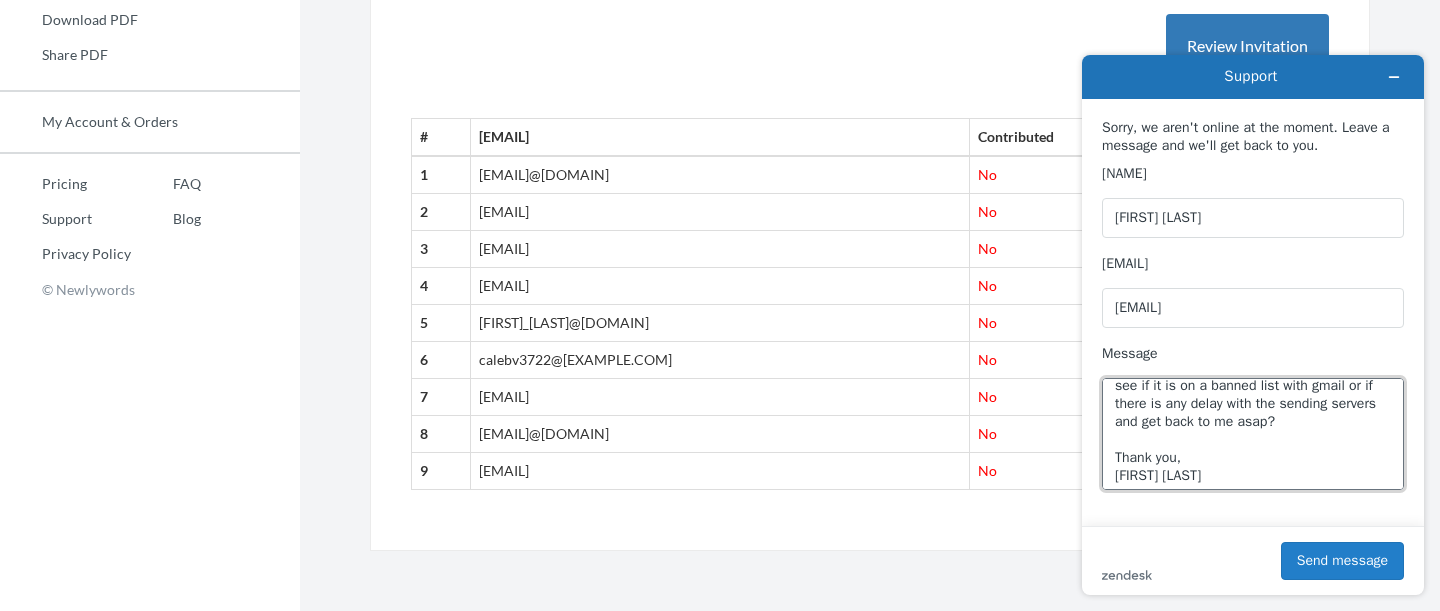 type on "Hi, I am trying to send out emails to ask people to contribute and we are not receiving them. Currently testing with gmail email addresses that have the Primary / Promotions tab enabled and some that do not have it enabled. Also not seeing it show up in Spam either. Can someone look into the IP address that it is sending from and see if it is on a banned list with gmail or if there is any delay with the sending servers and get back to me asap?
Thank you,
Laura Jones" 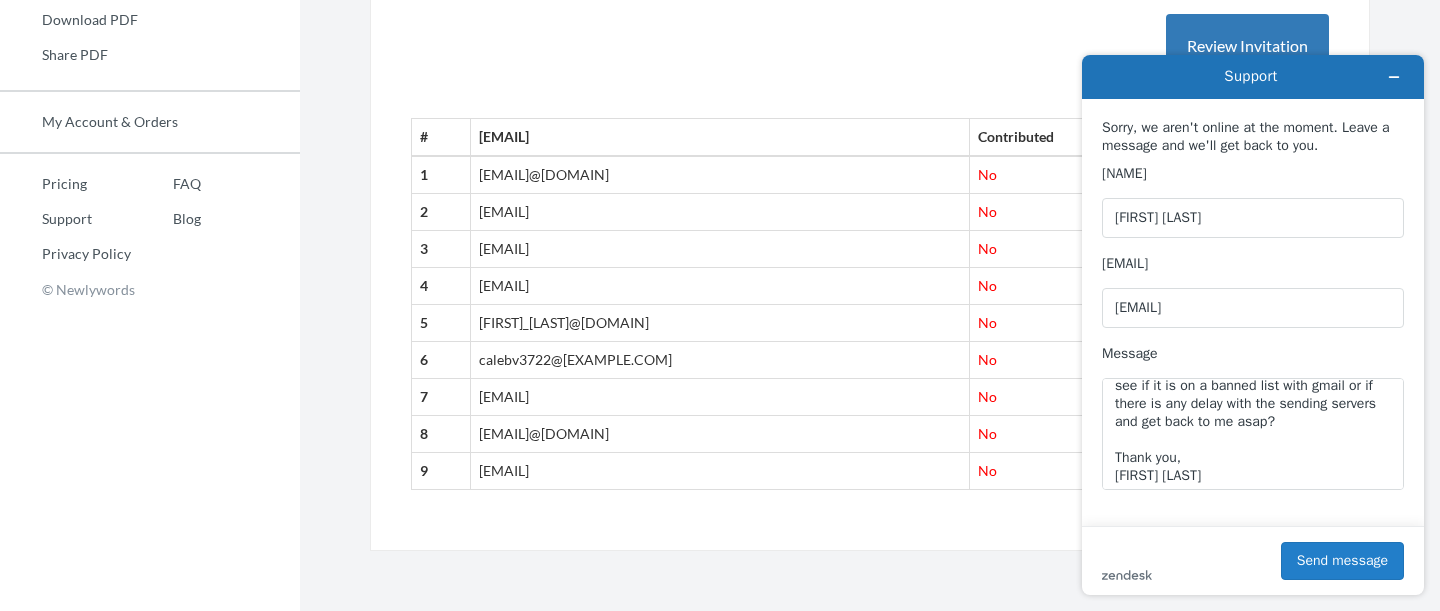 click on "Send message" at bounding box center [1342, 561] 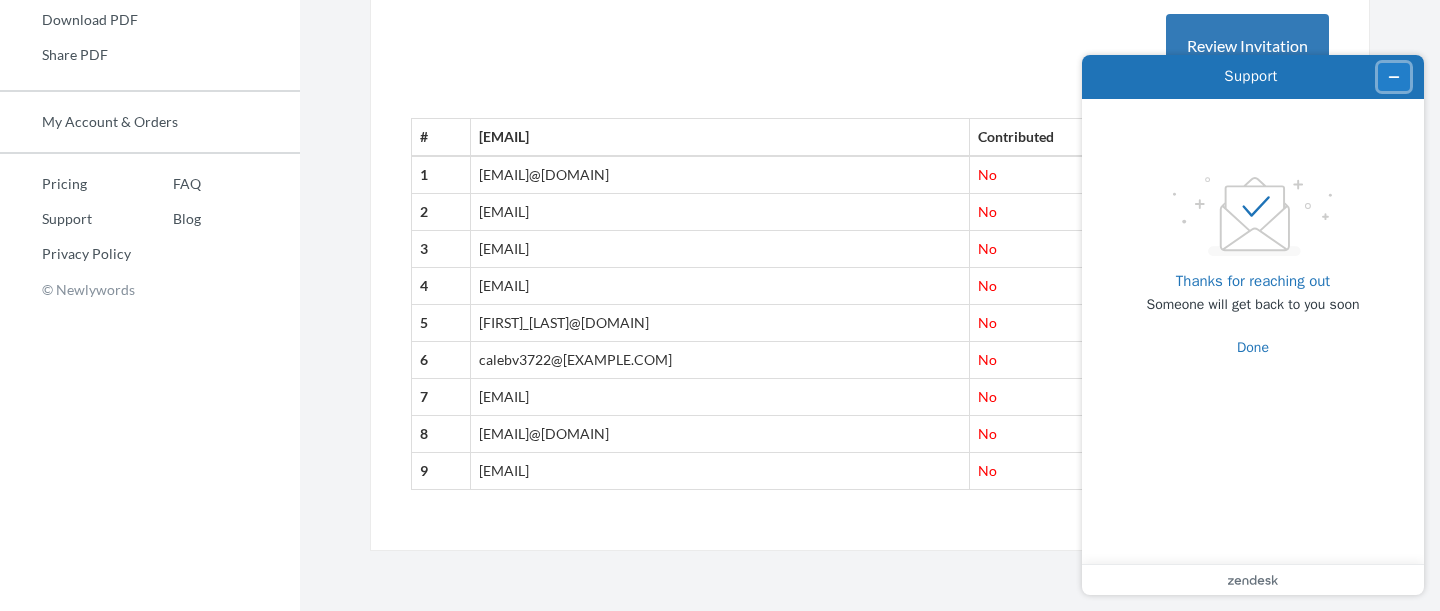 click at bounding box center (1394, 77) 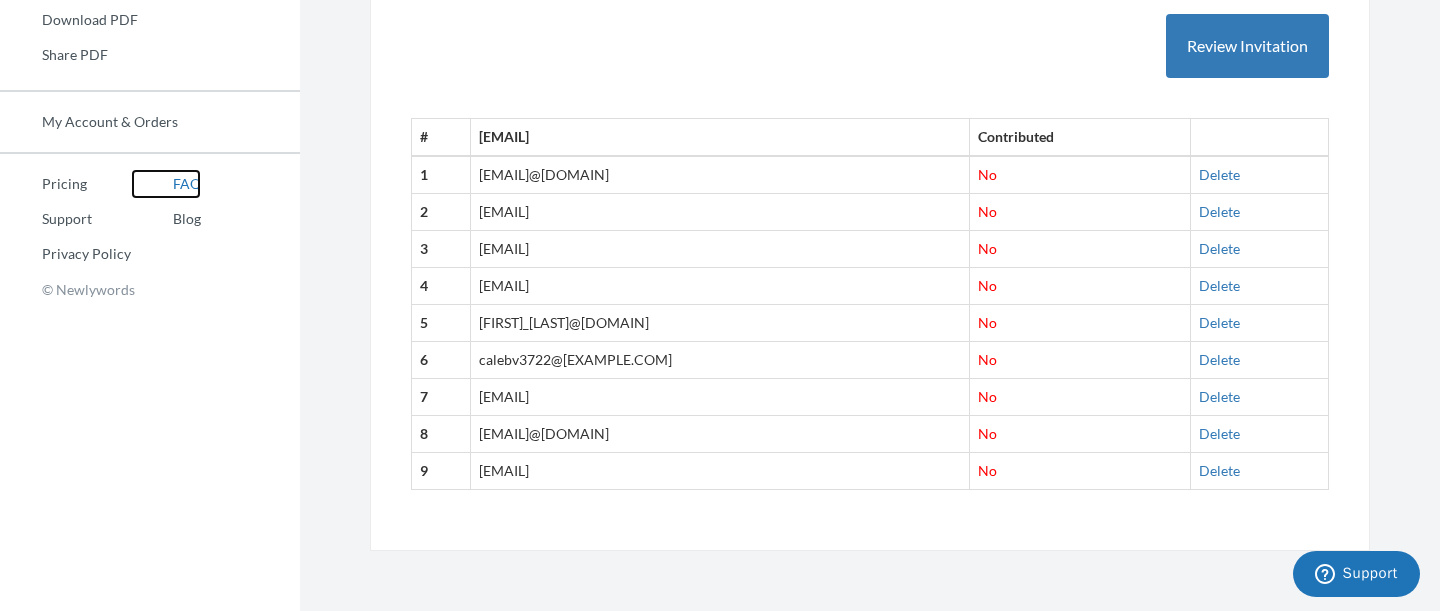 click on "FAQ" at bounding box center [166, 184] 